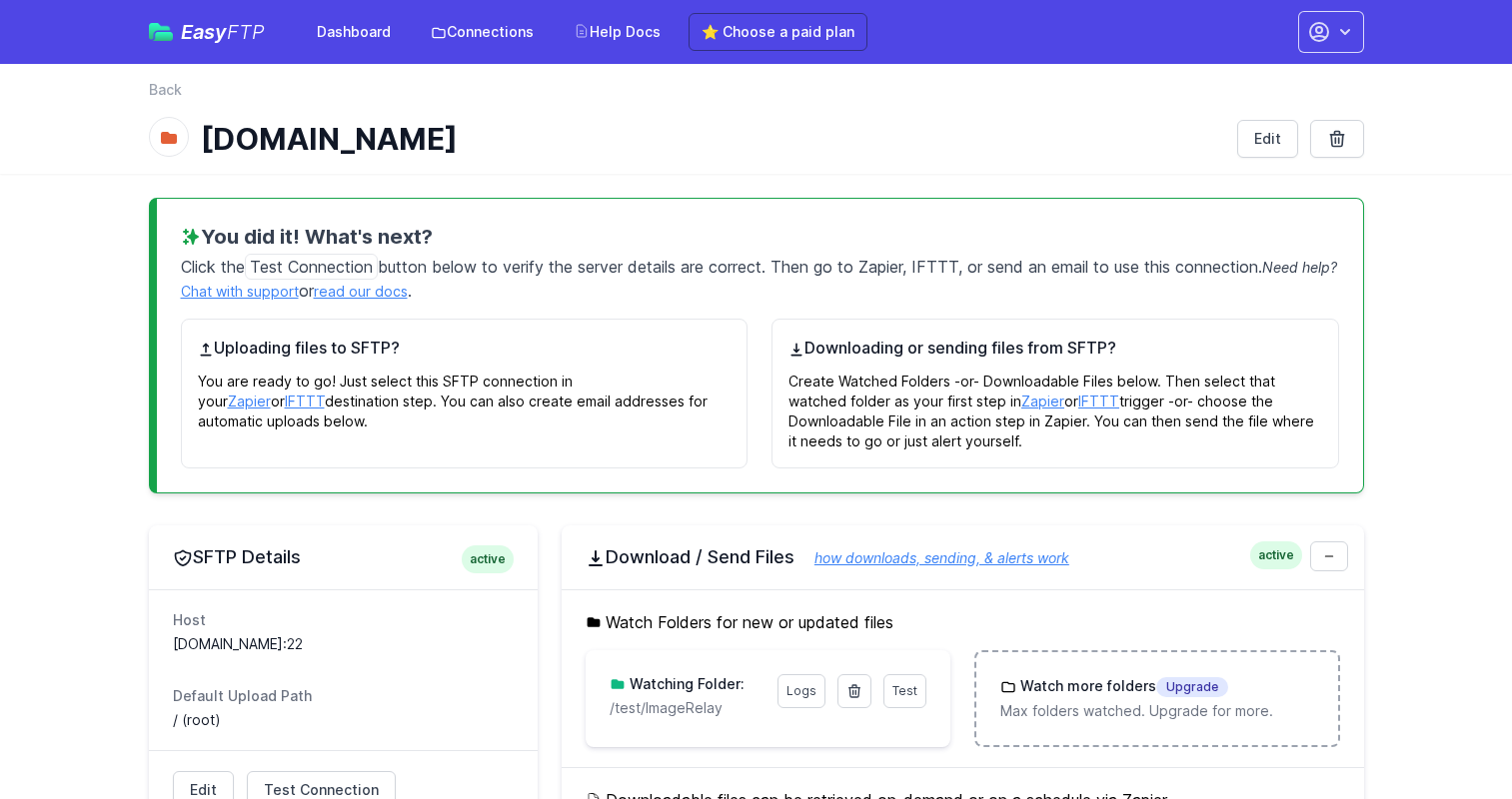 scroll, scrollTop: 404, scrollLeft: 0, axis: vertical 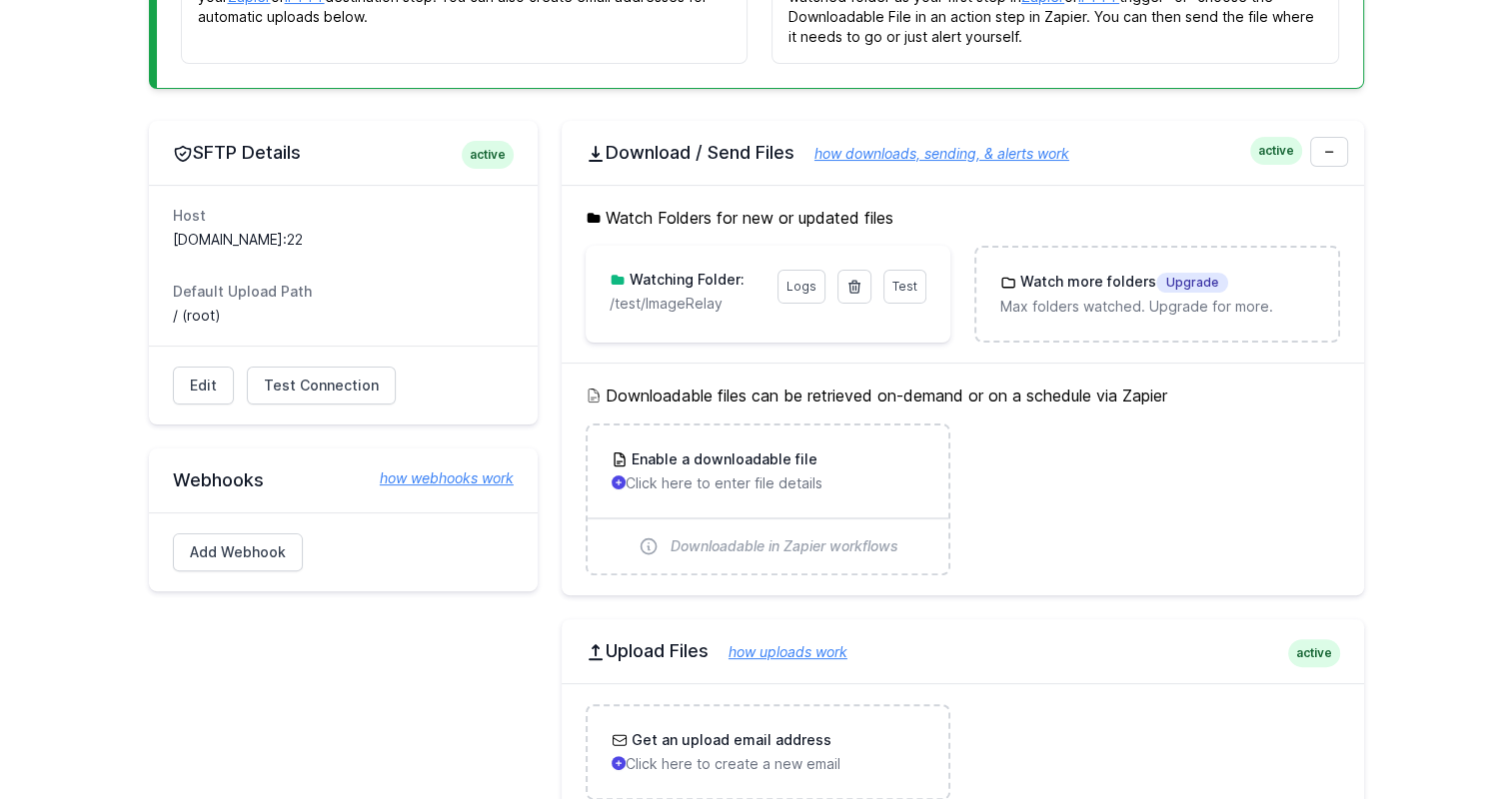 click on "Test
Logs
Watching Folder:
/test/ImageRelay" at bounding box center (767, 292) 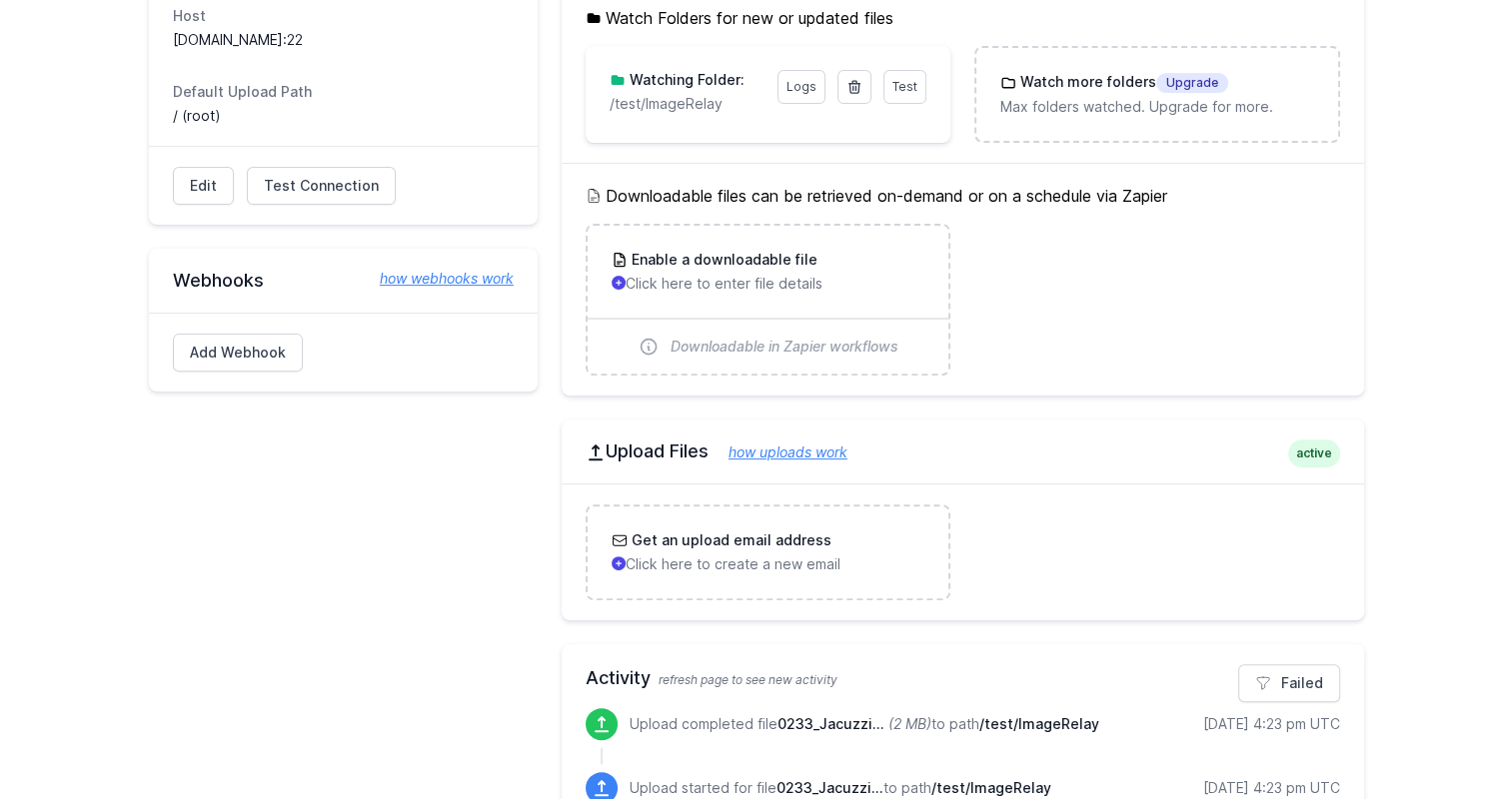 scroll, scrollTop: 504, scrollLeft: 0, axis: vertical 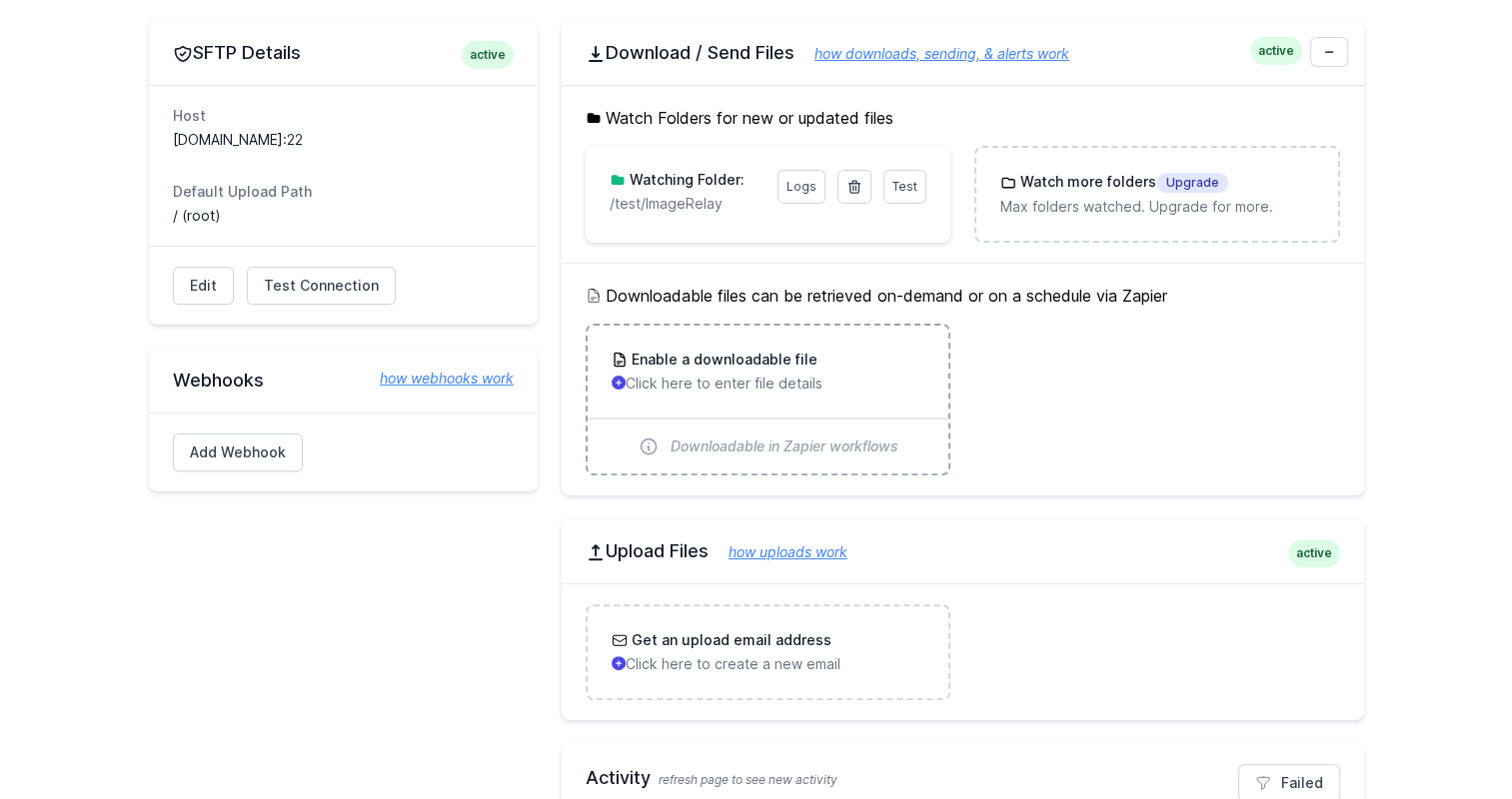 click on "Downloadable in Zapier workflows" at bounding box center [784, 446] 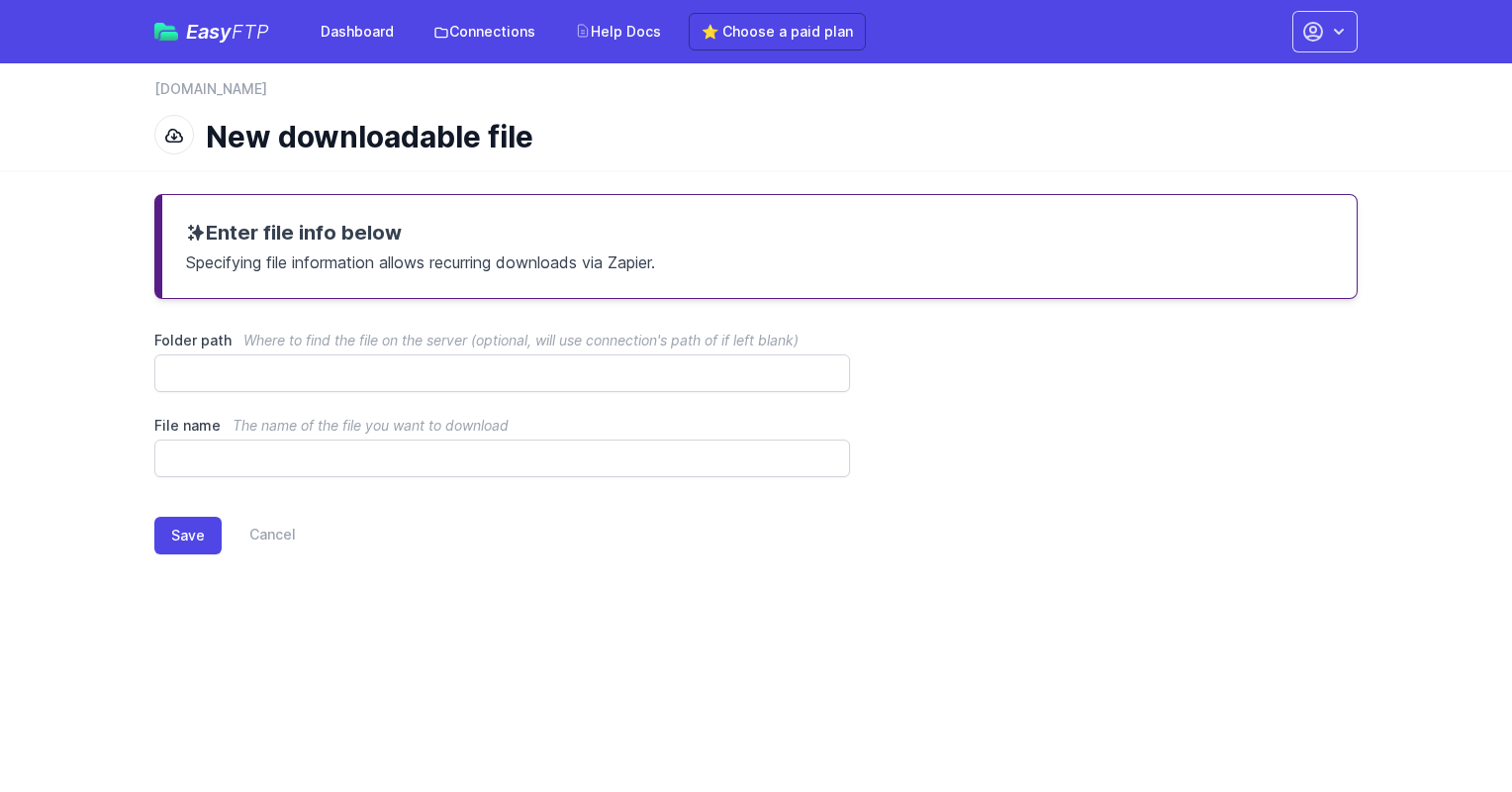scroll, scrollTop: 0, scrollLeft: 0, axis: both 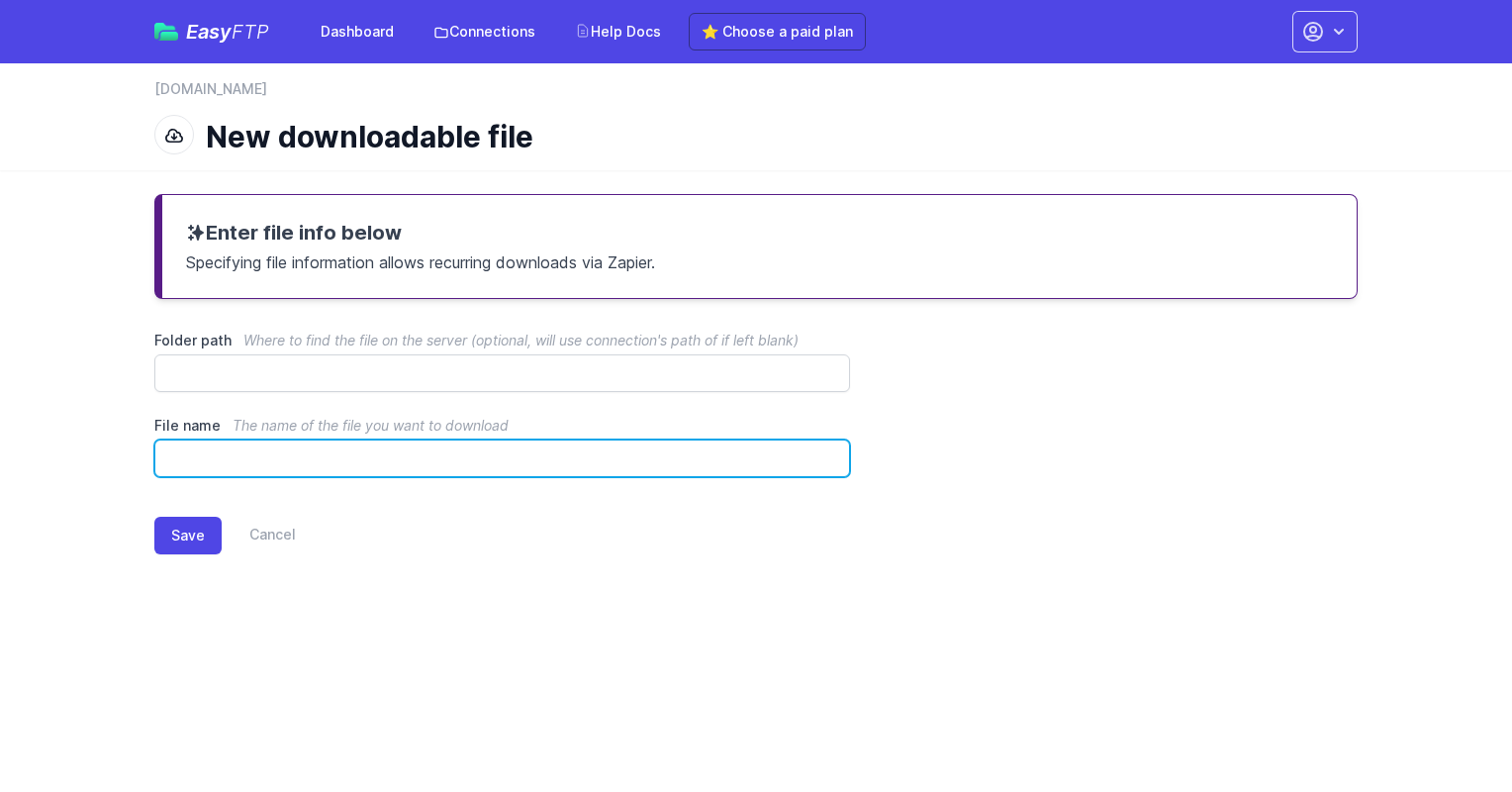 click on "File name  The name of the file you want to download" at bounding box center [502, 458] 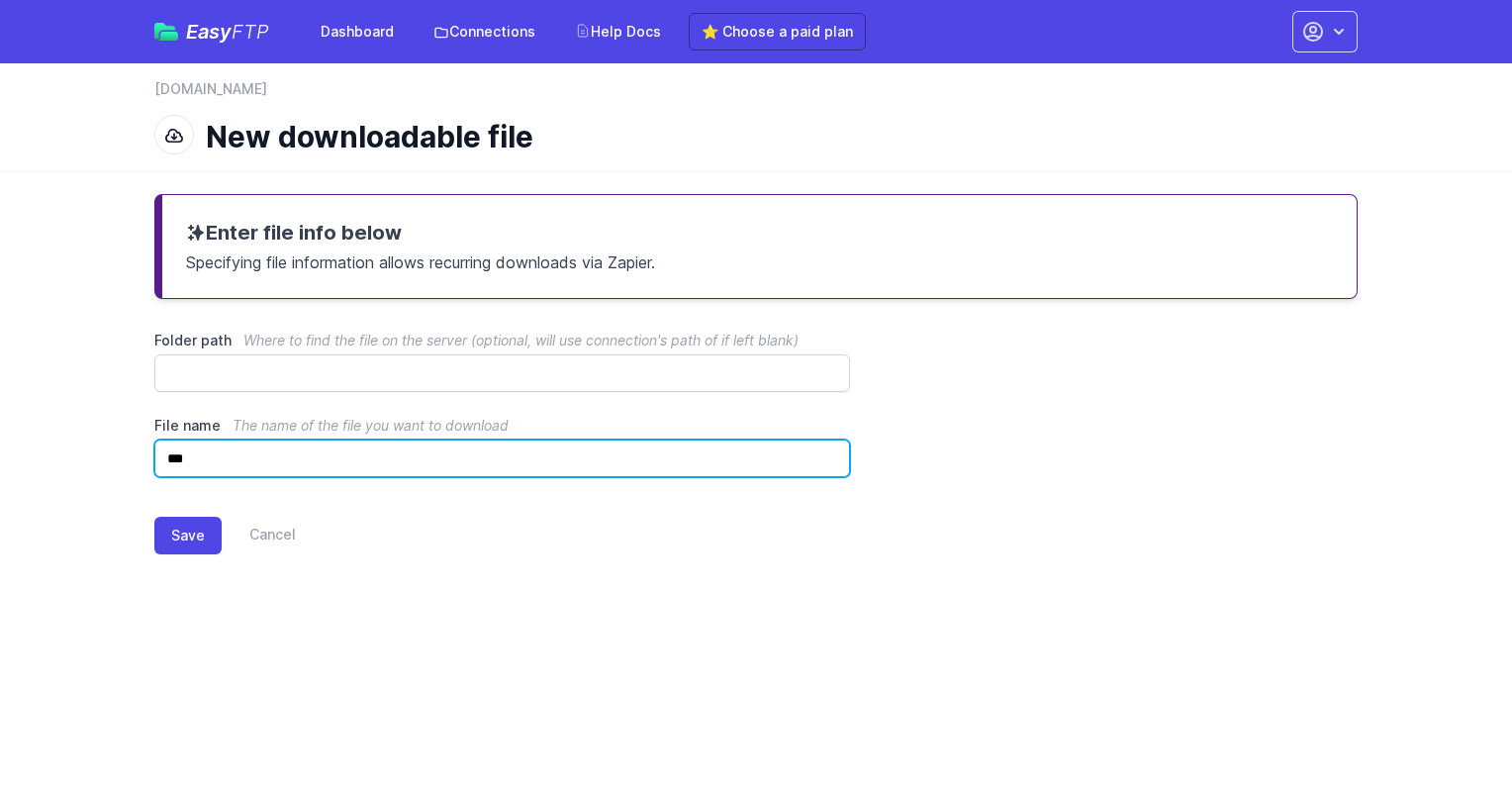 type on "***" 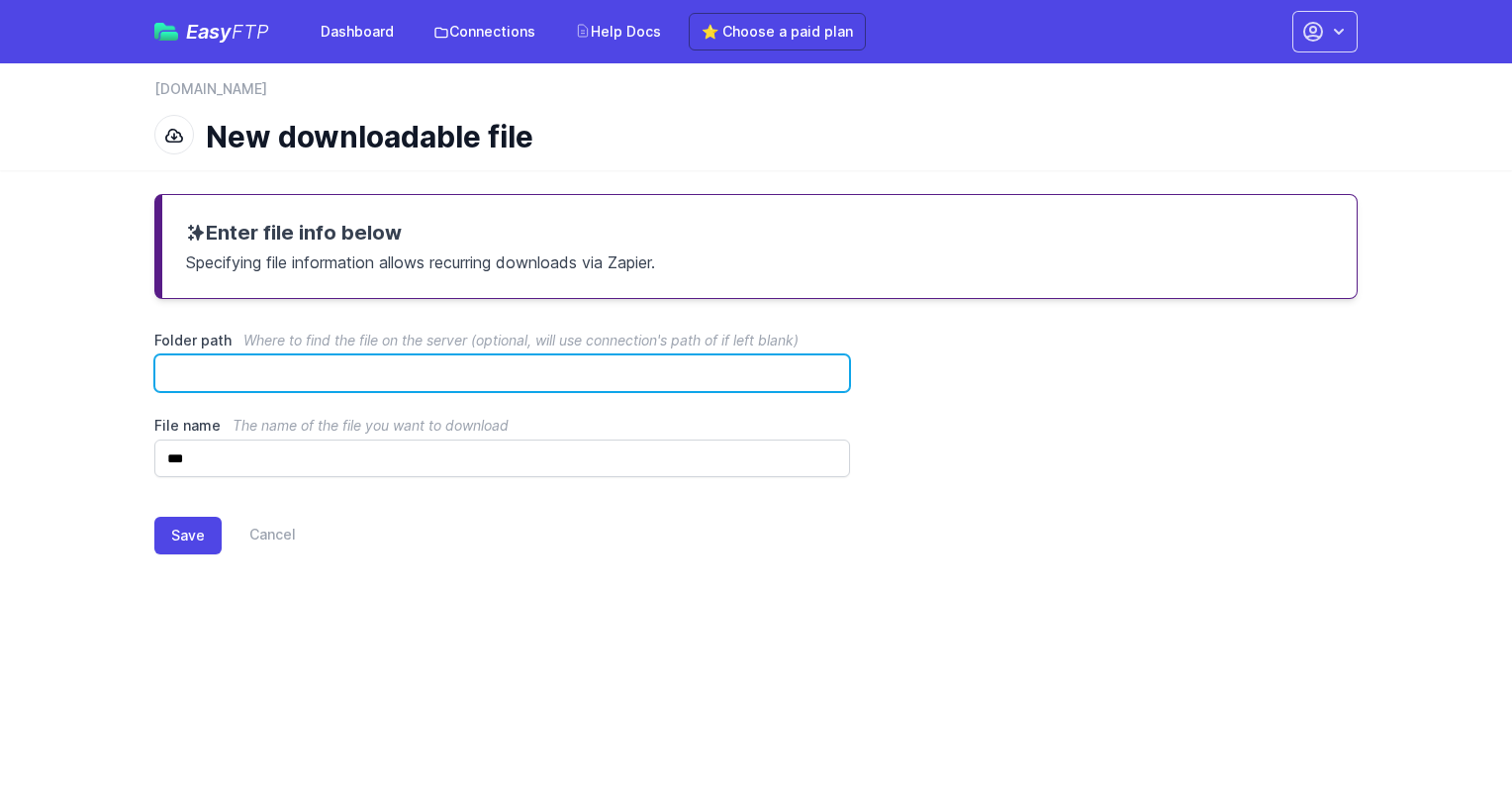 click on "Folder path  Where to find the file on the server (optional, will use connection's path of  if left blank)" at bounding box center [502, 373] 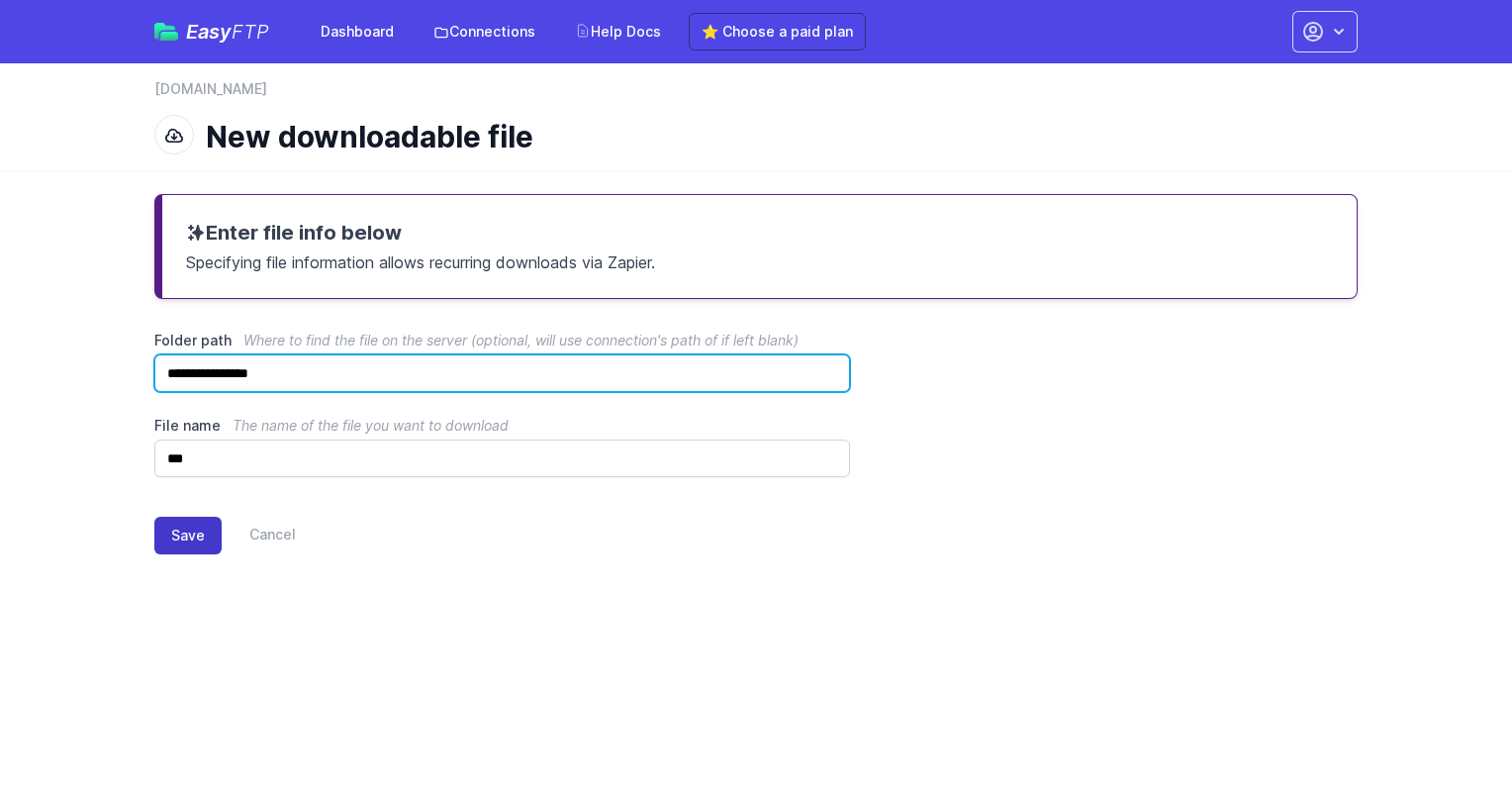 type on "**********" 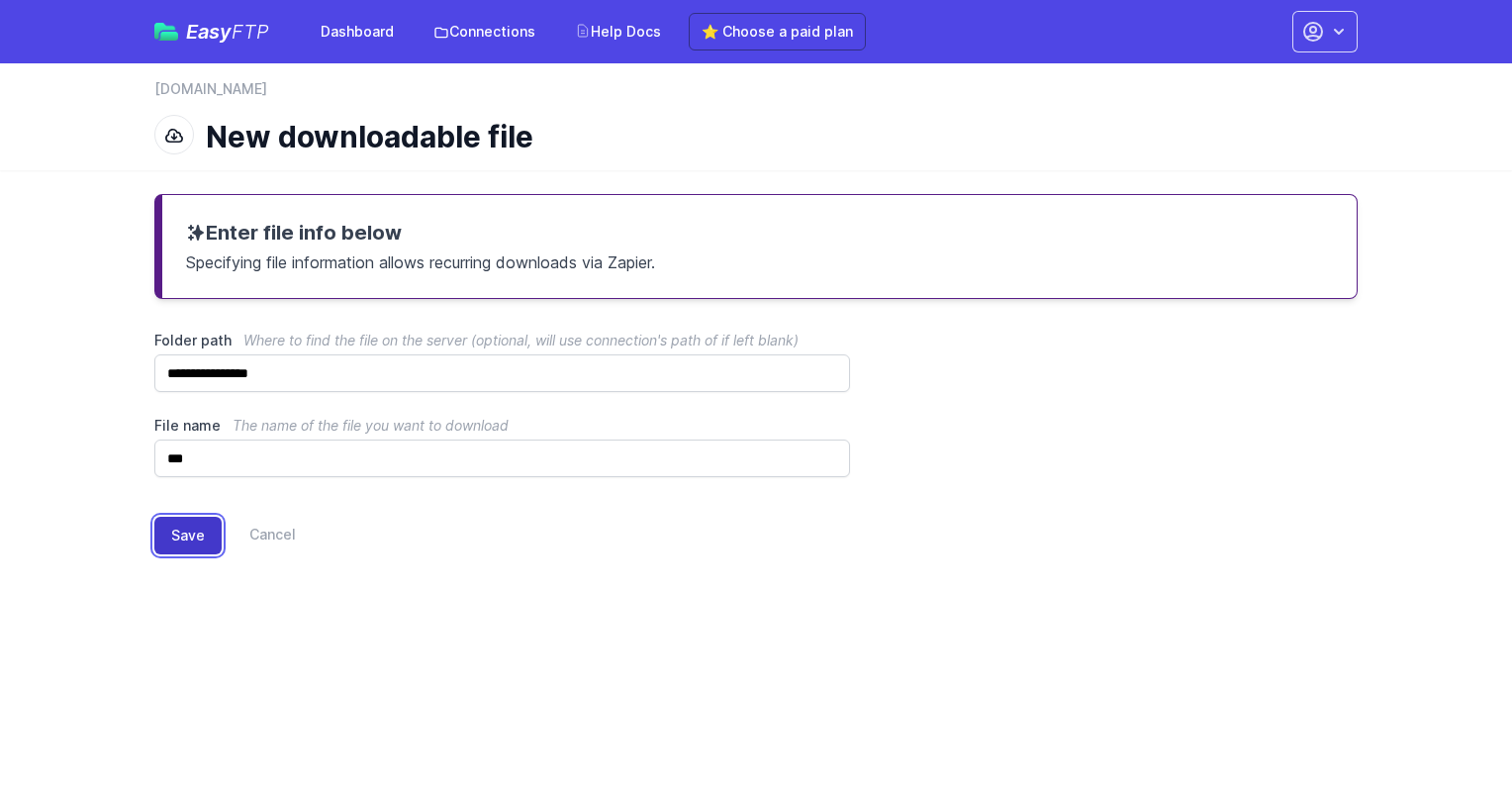 click on "Save" at bounding box center (188, 536) 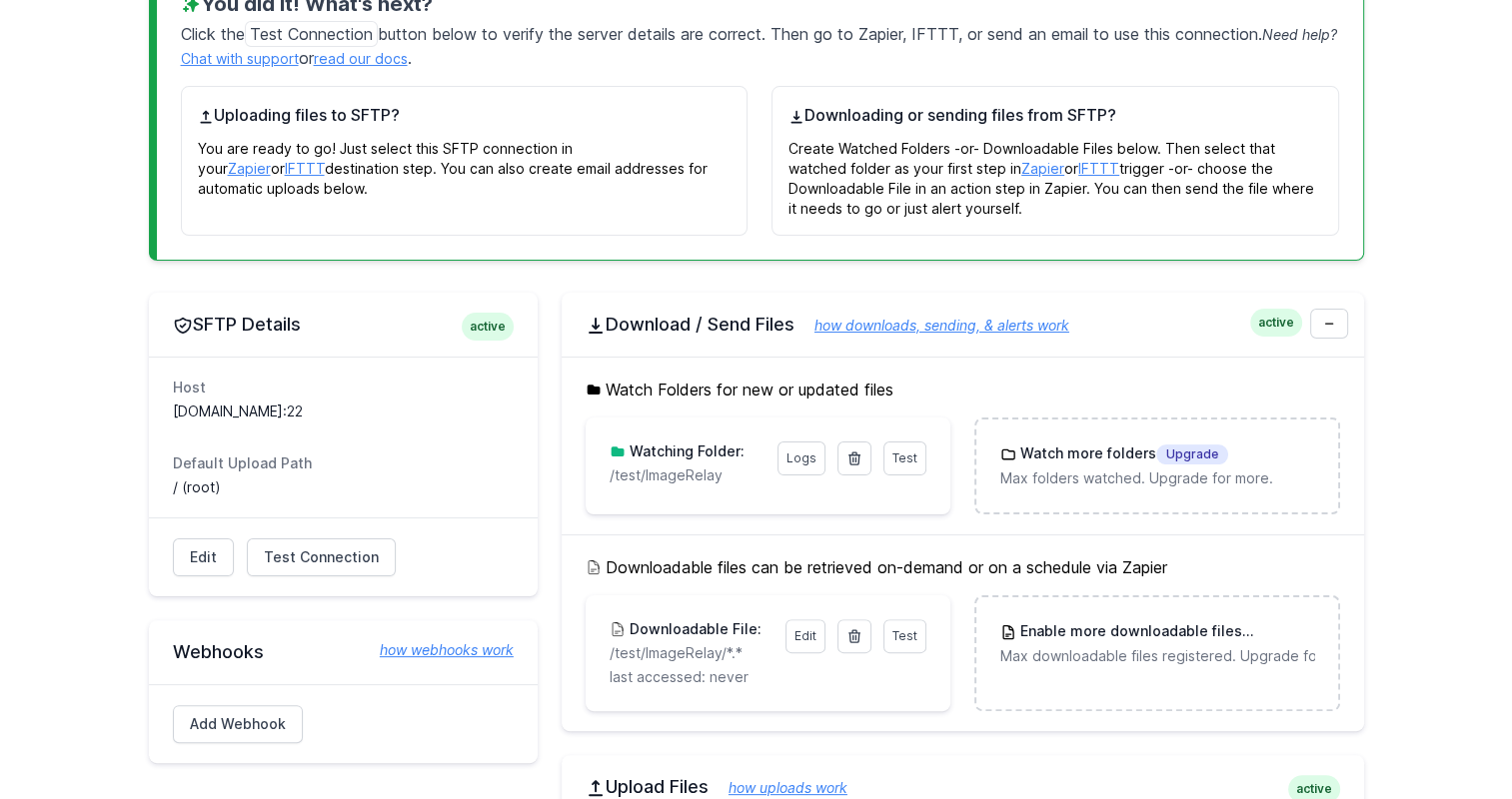 scroll, scrollTop: 400, scrollLeft: 0, axis: vertical 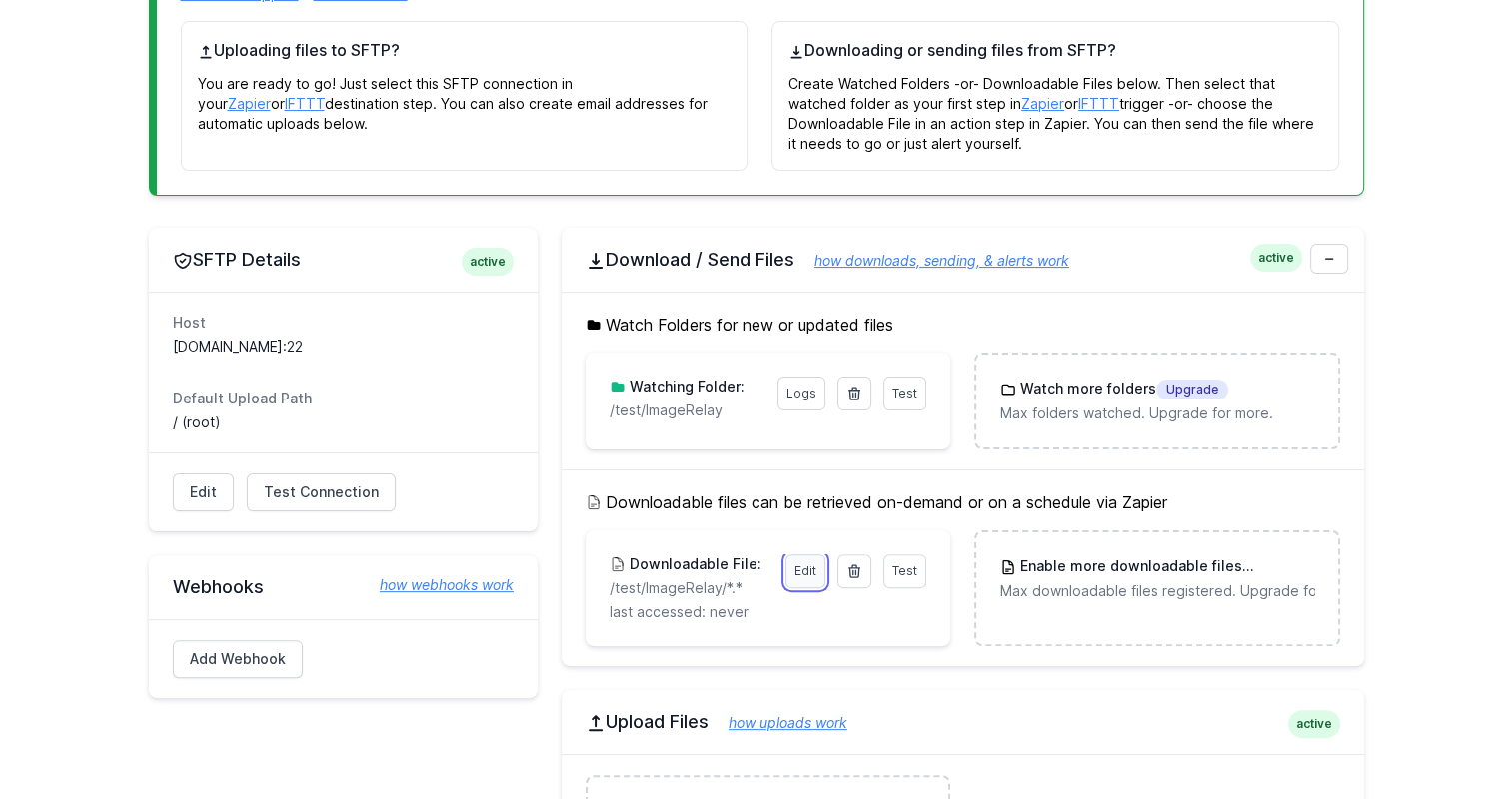 click on "Edit" at bounding box center (805, 571) 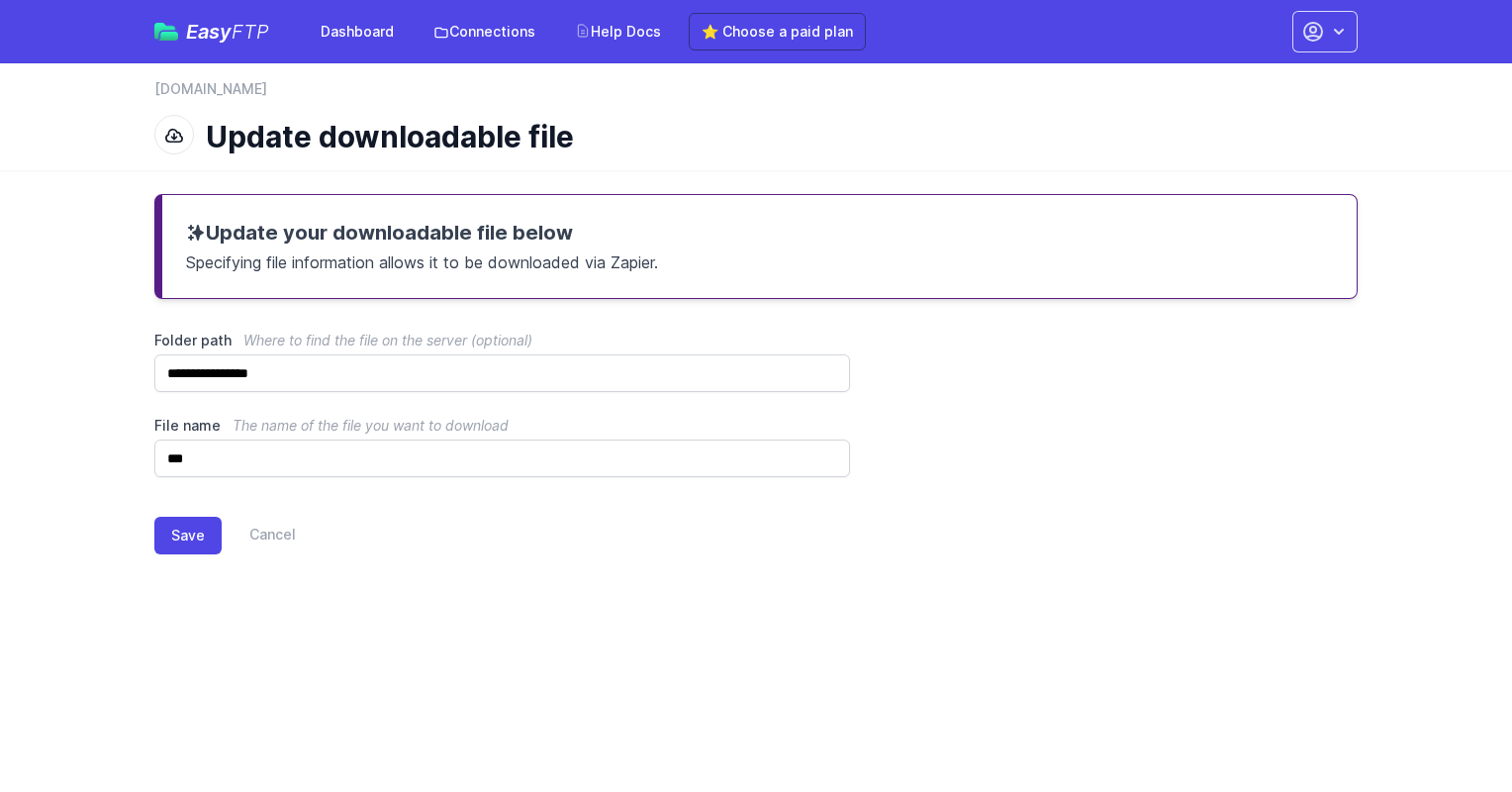 scroll, scrollTop: 0, scrollLeft: 0, axis: both 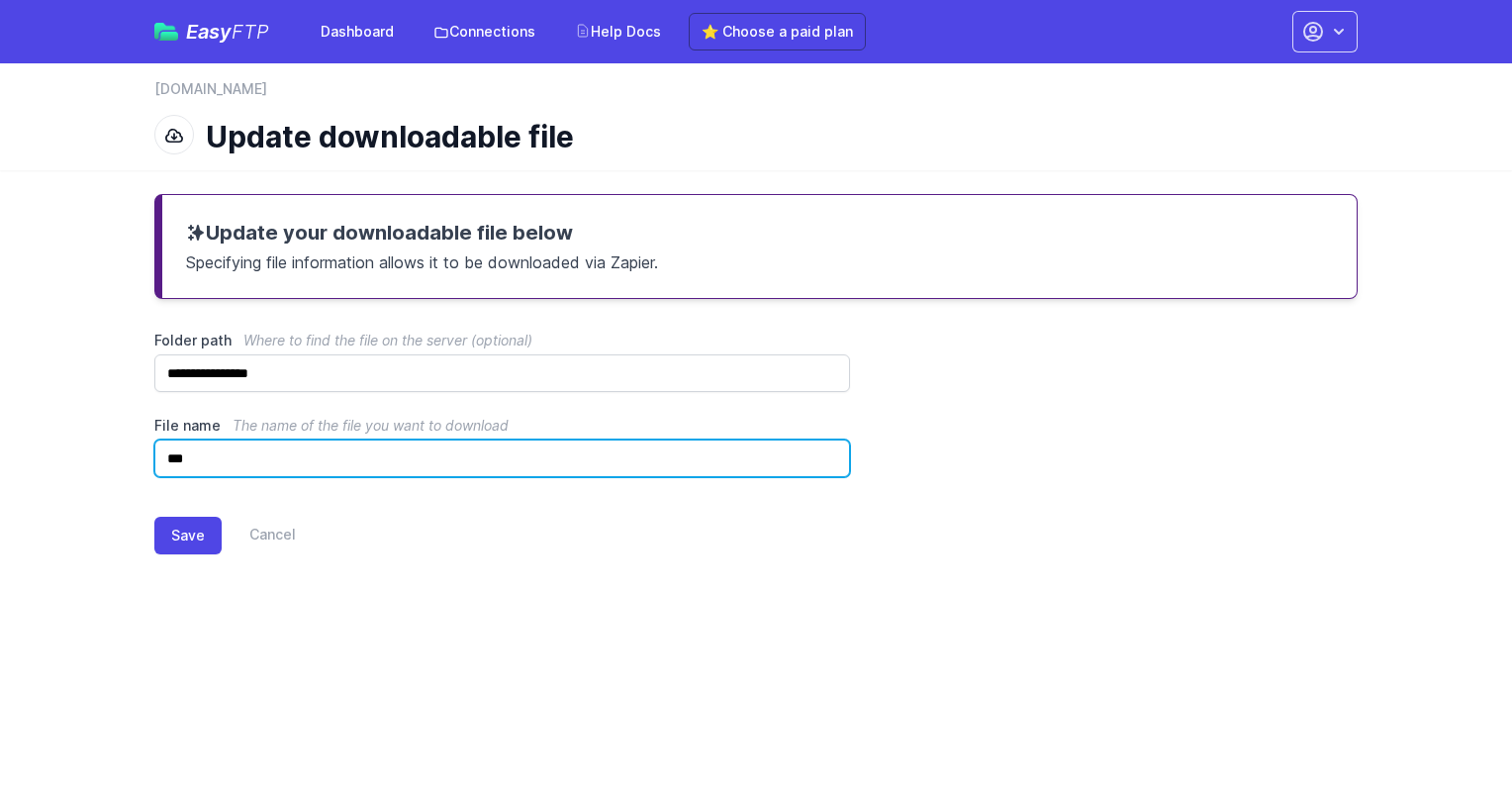 click on "***" at bounding box center [502, 458] 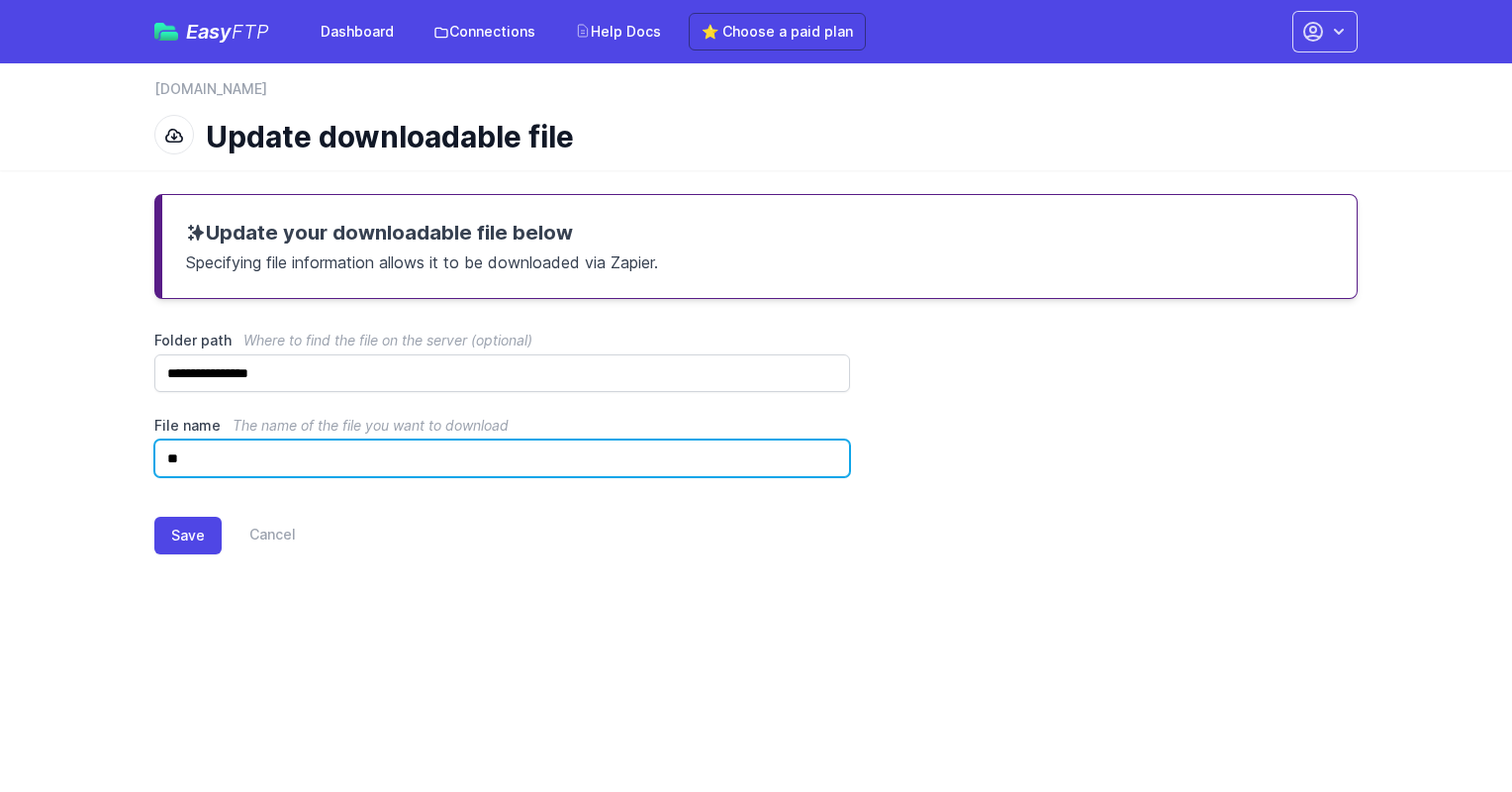 type on "*" 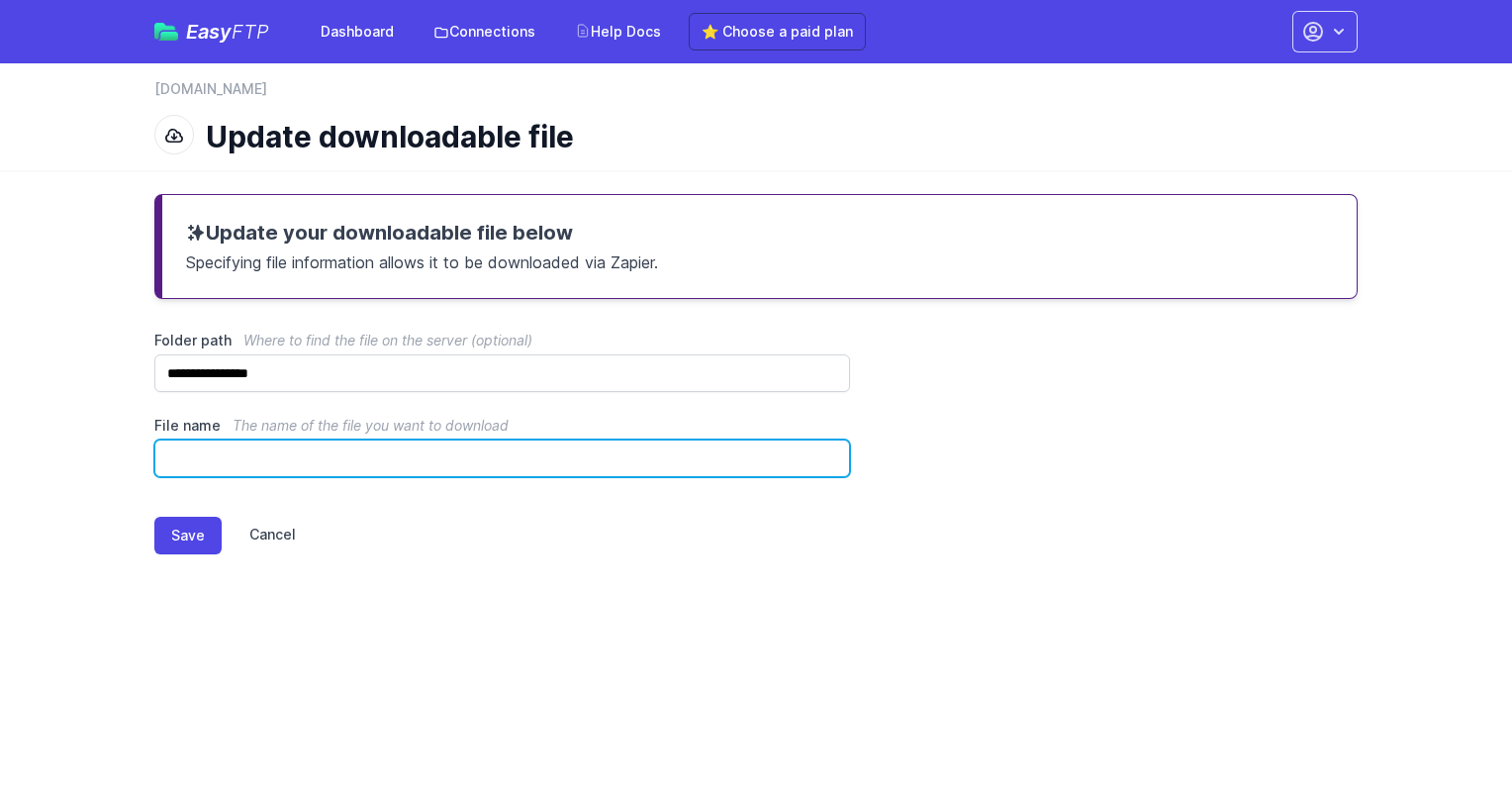 type 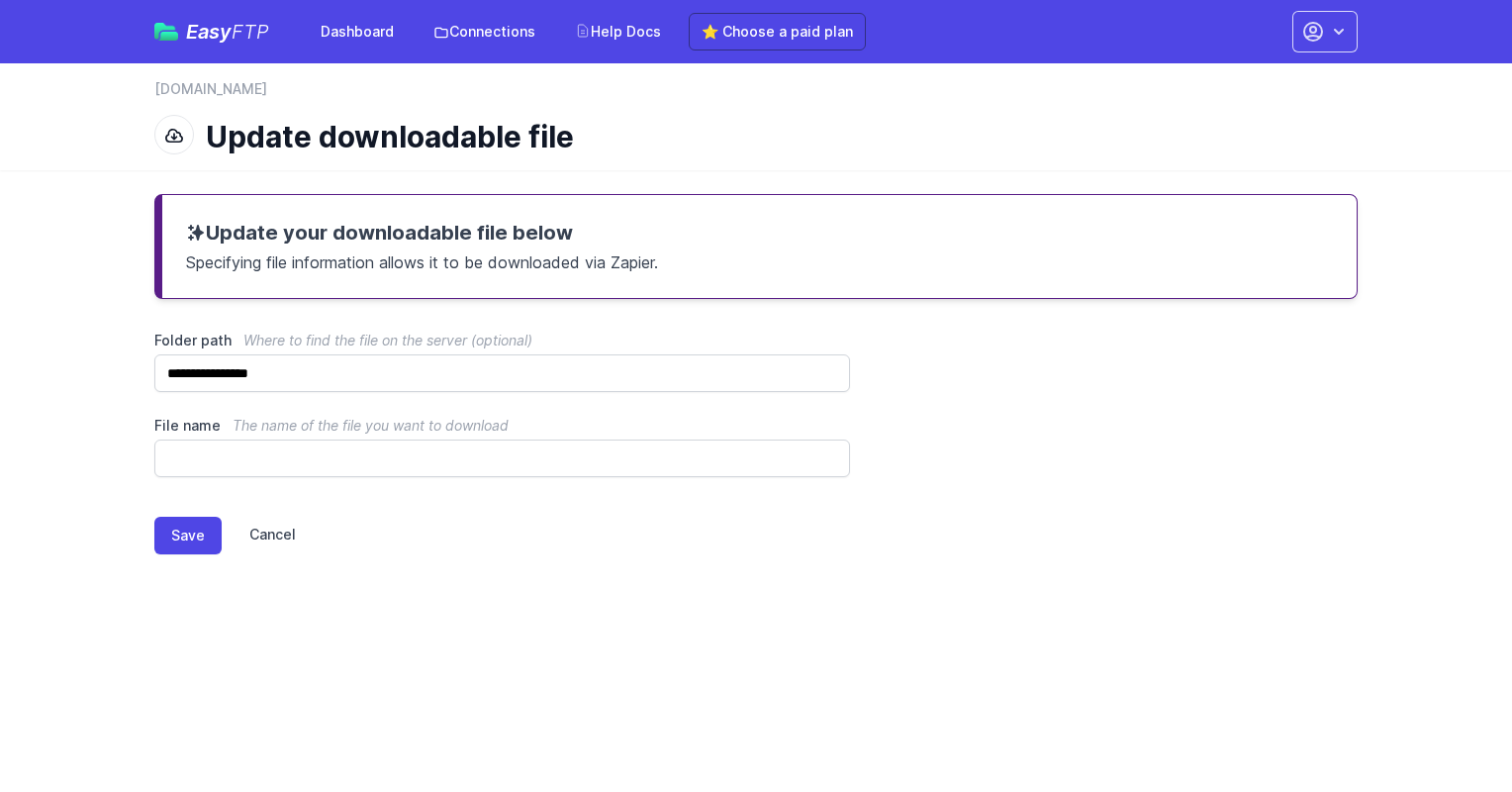 click on "Cancel" at bounding box center (258, 536) 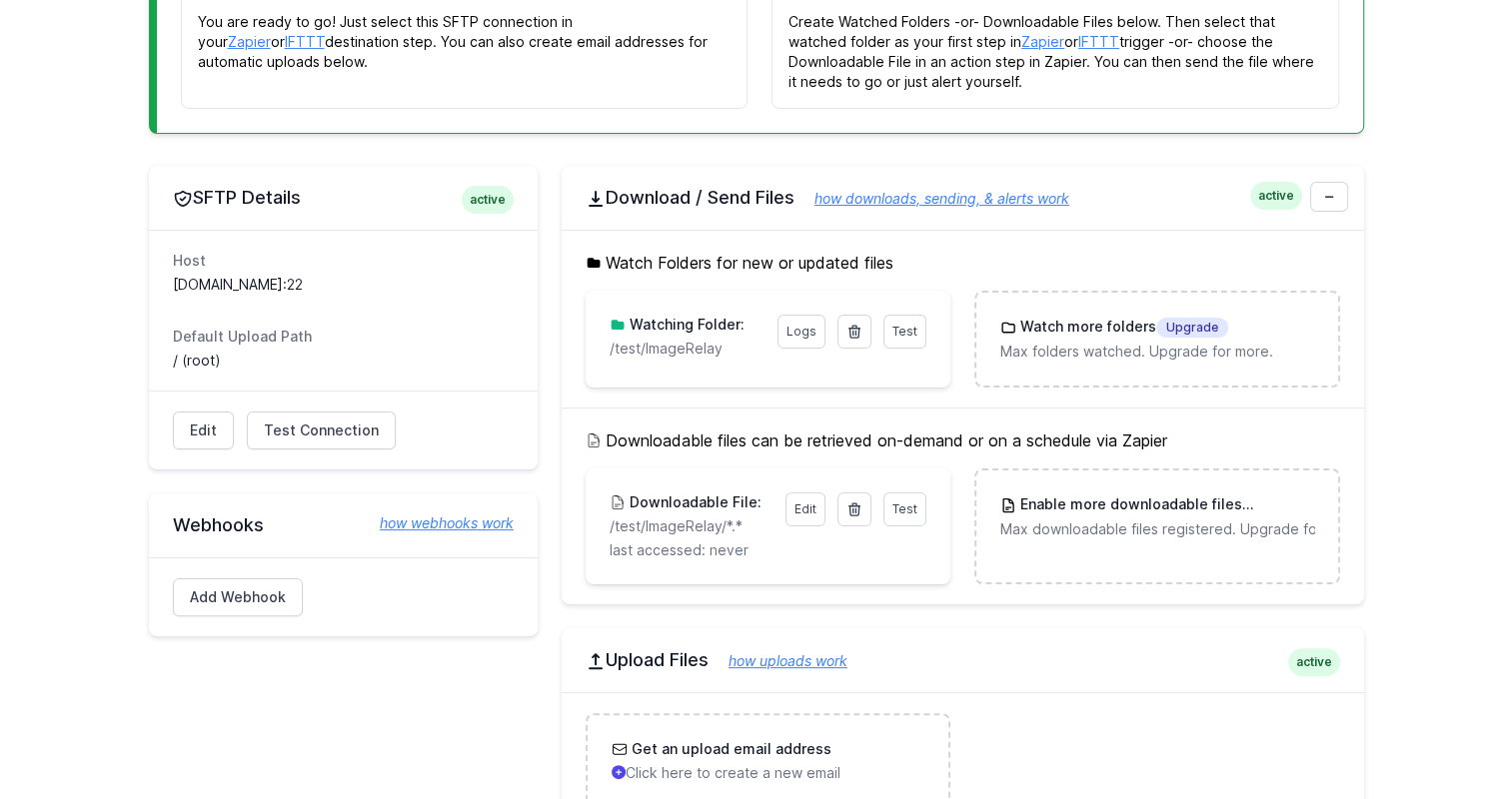 scroll, scrollTop: 400, scrollLeft: 0, axis: vertical 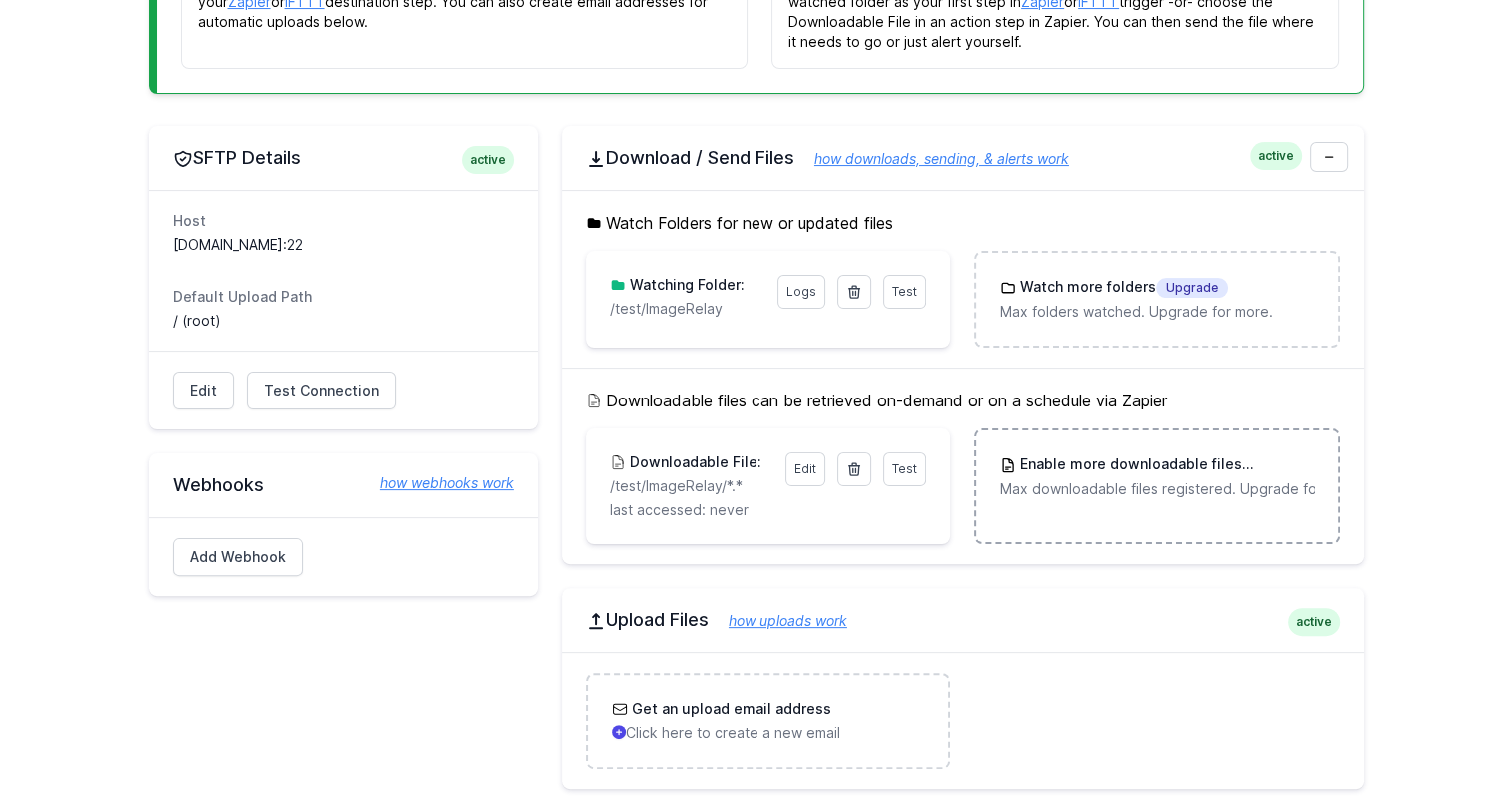 click on "Max downloadable files registered. Upgrade for more." at bounding box center (1156, 489) 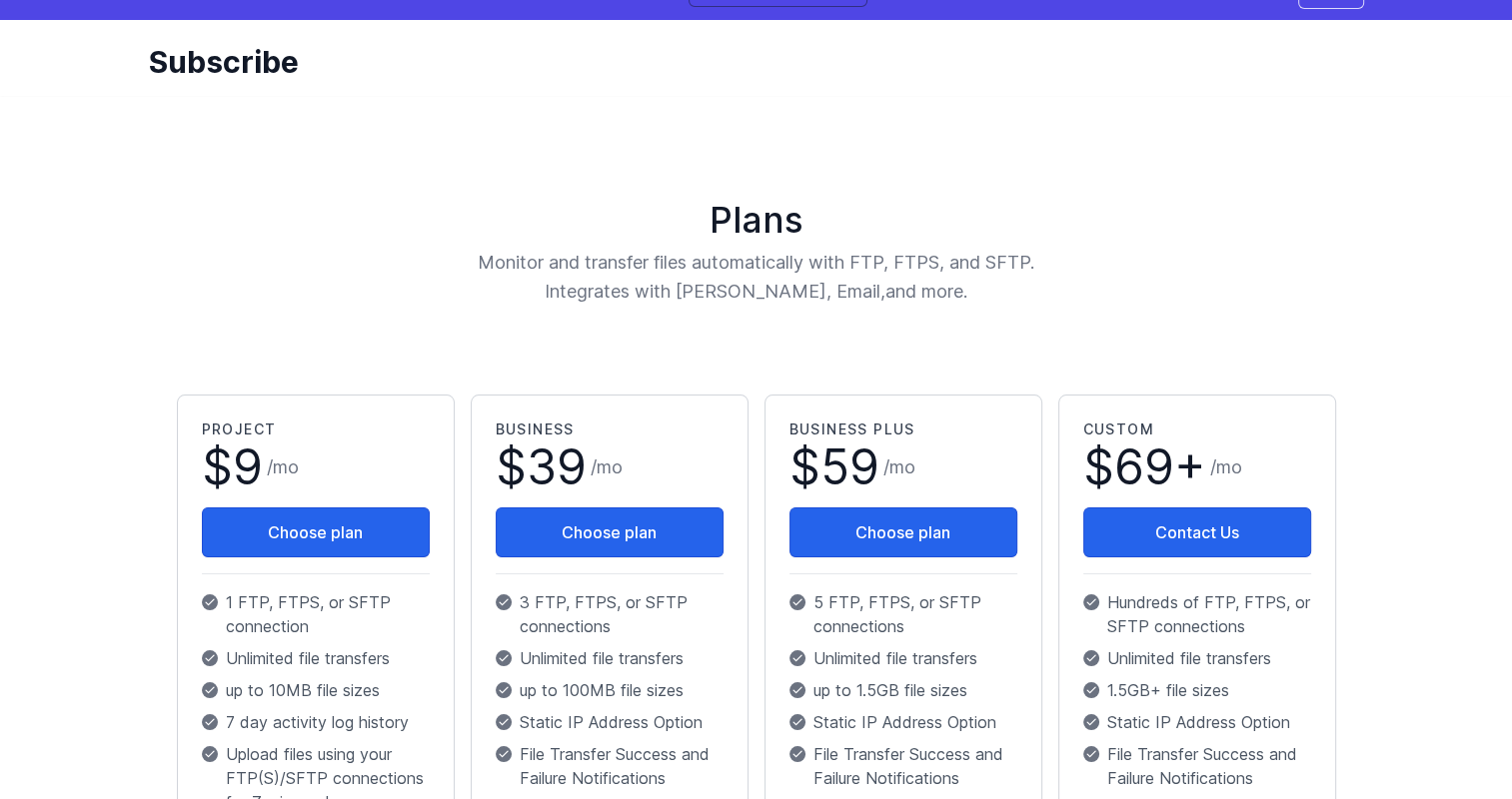 scroll, scrollTop: 0, scrollLeft: 0, axis: both 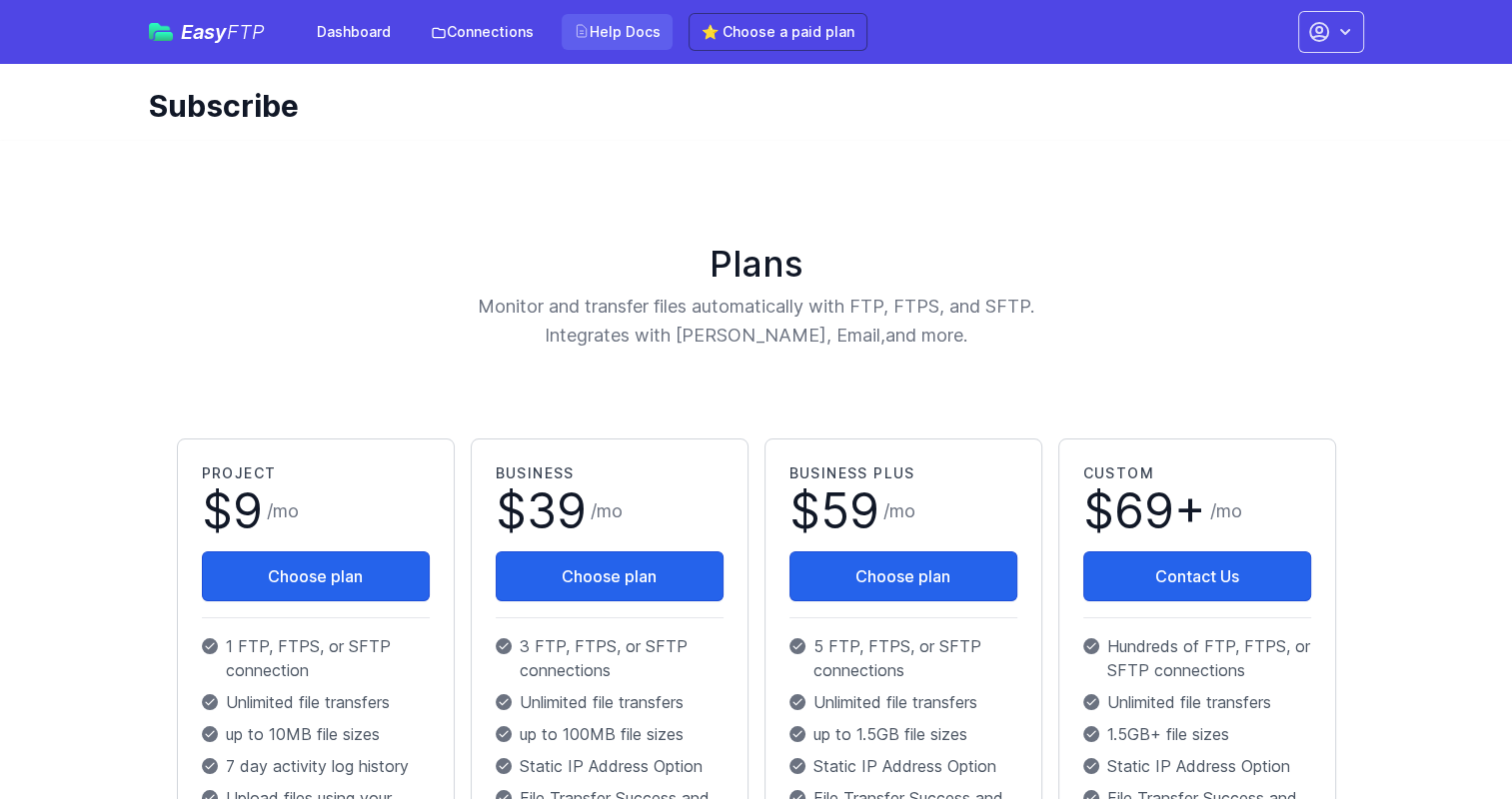 click on "Help Docs" at bounding box center (617, 32) 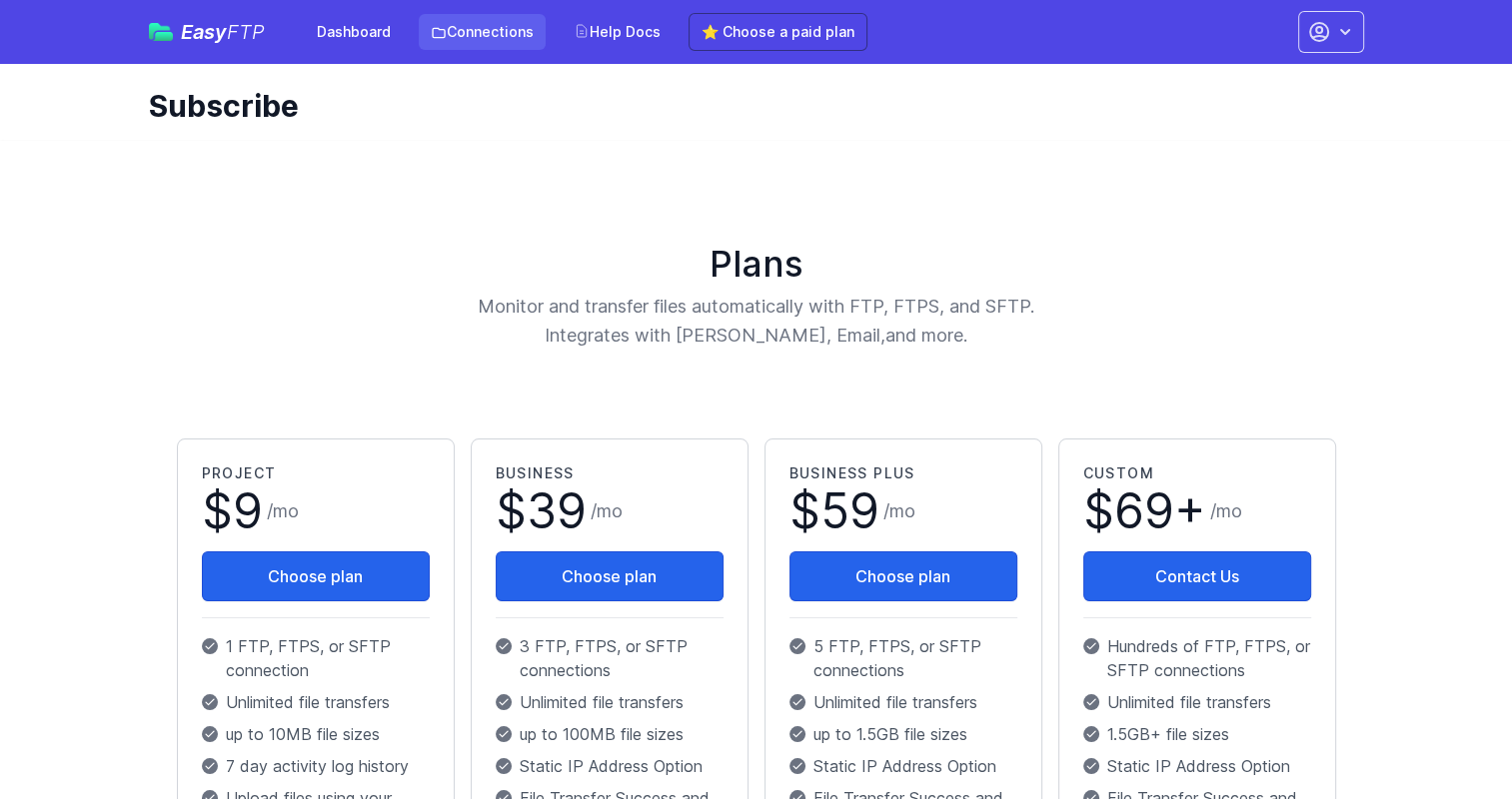 click on "Connections" at bounding box center (482, 32) 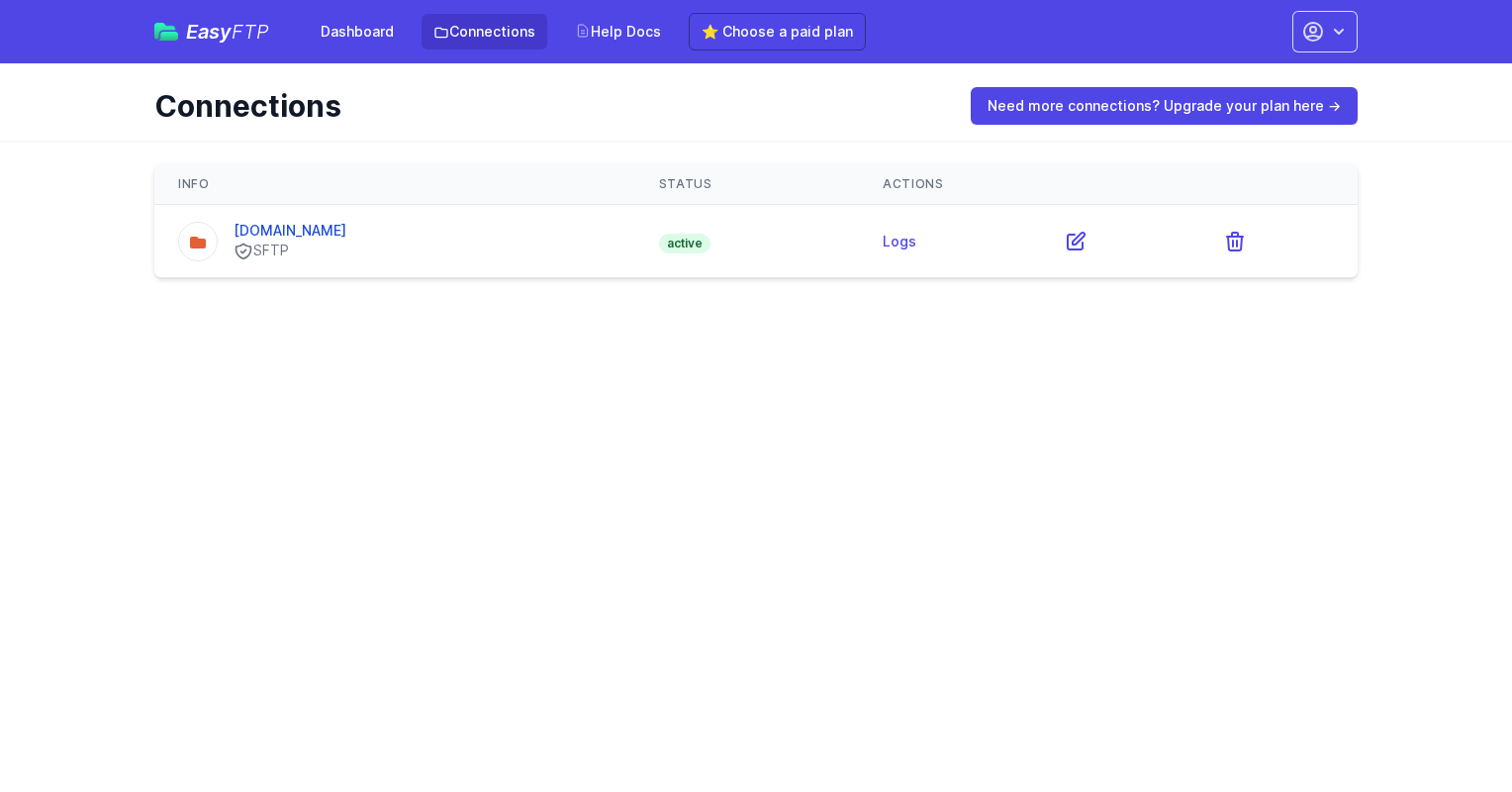 scroll, scrollTop: 0, scrollLeft: 0, axis: both 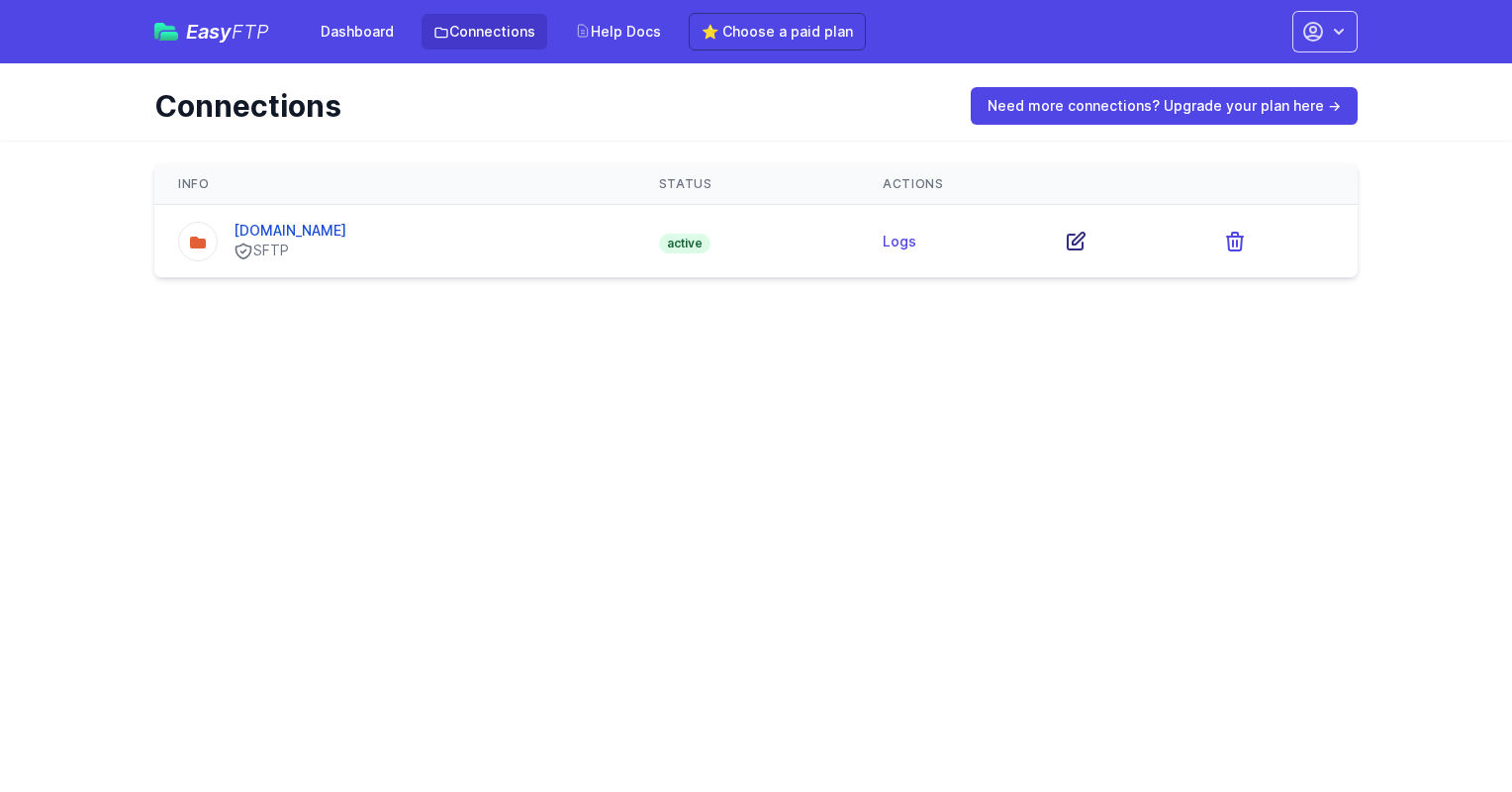 click 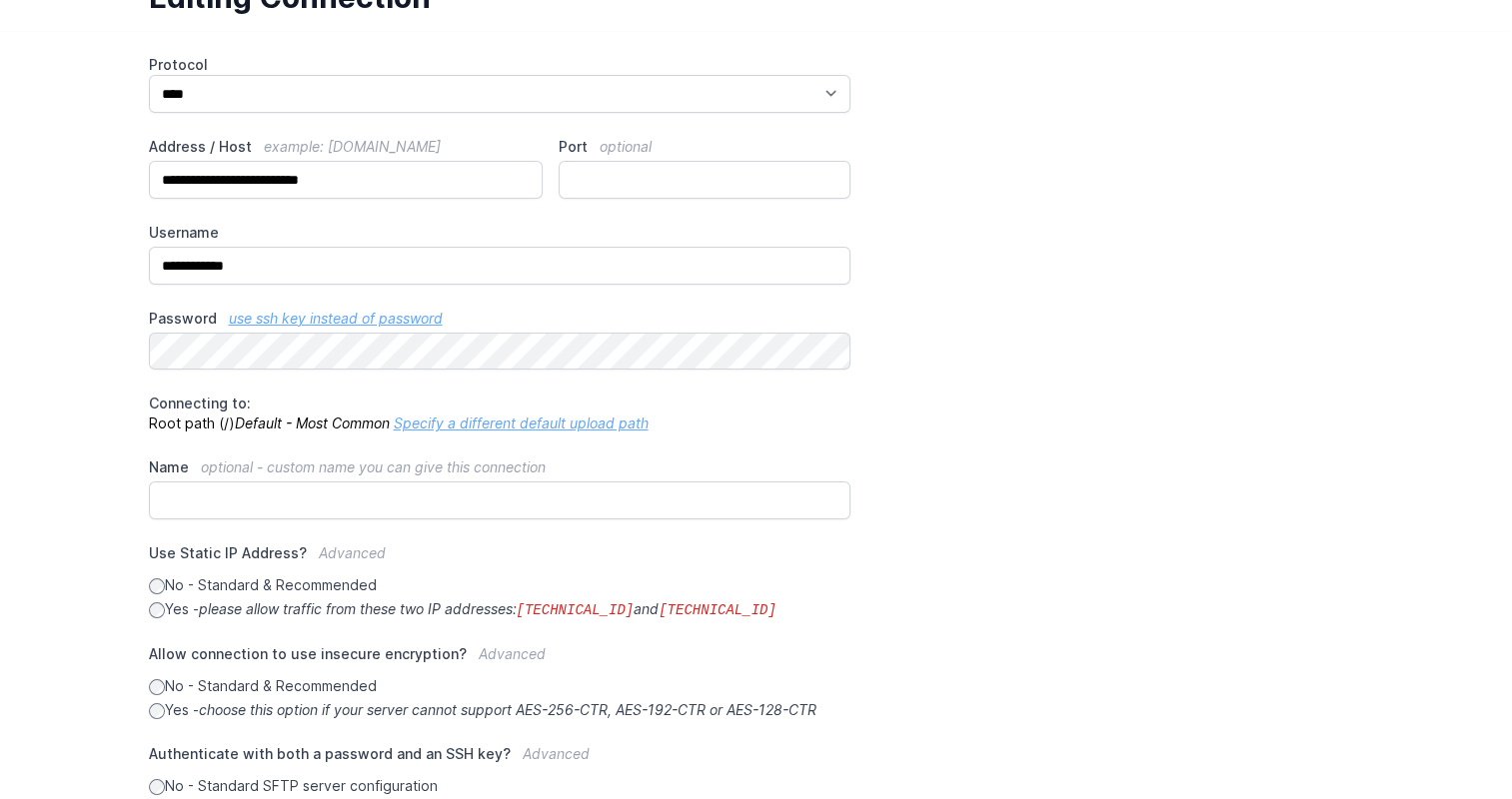 scroll, scrollTop: 94, scrollLeft: 0, axis: vertical 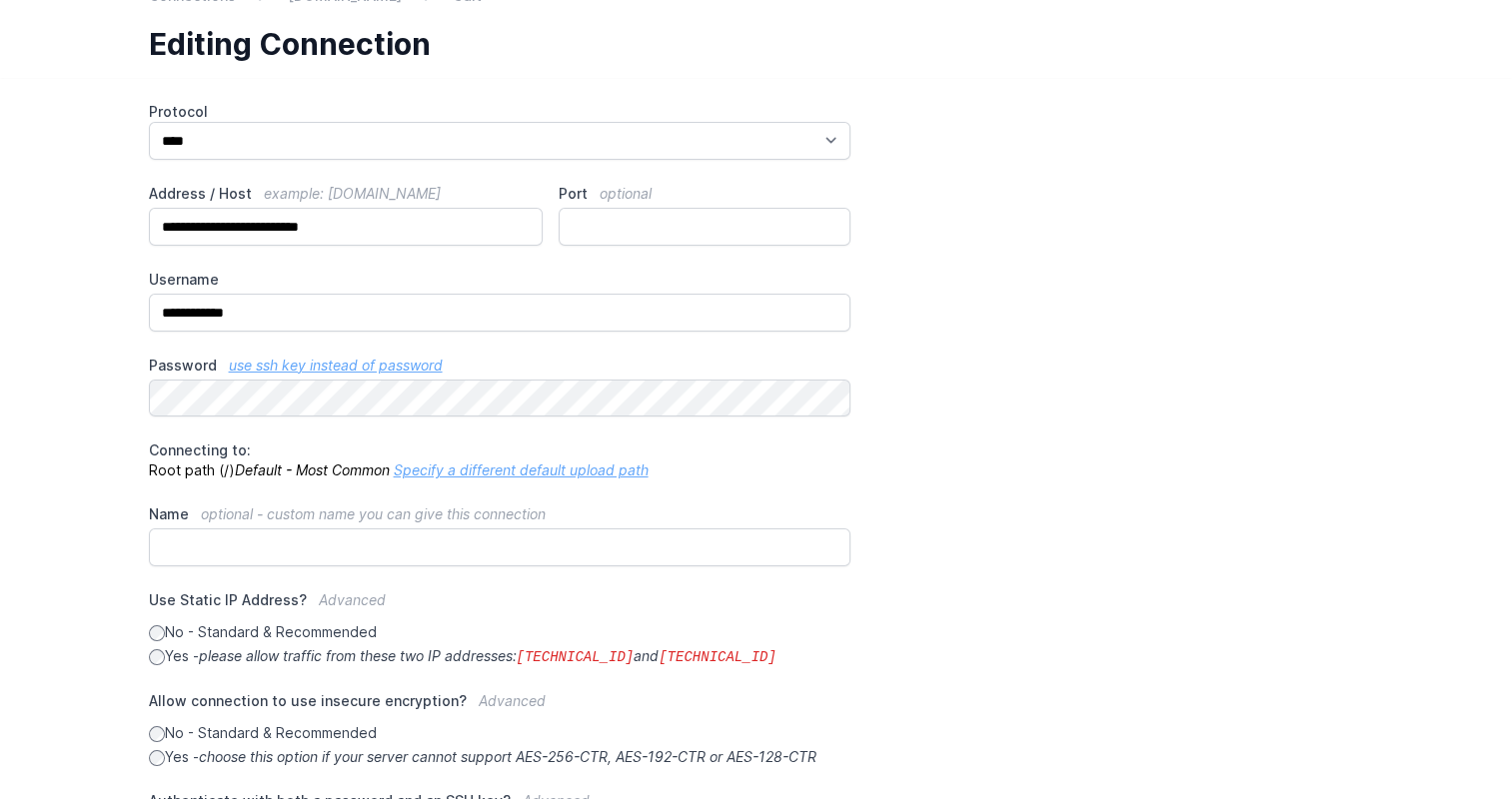 click on "Specify a different default upload path" at bounding box center (521, 469) 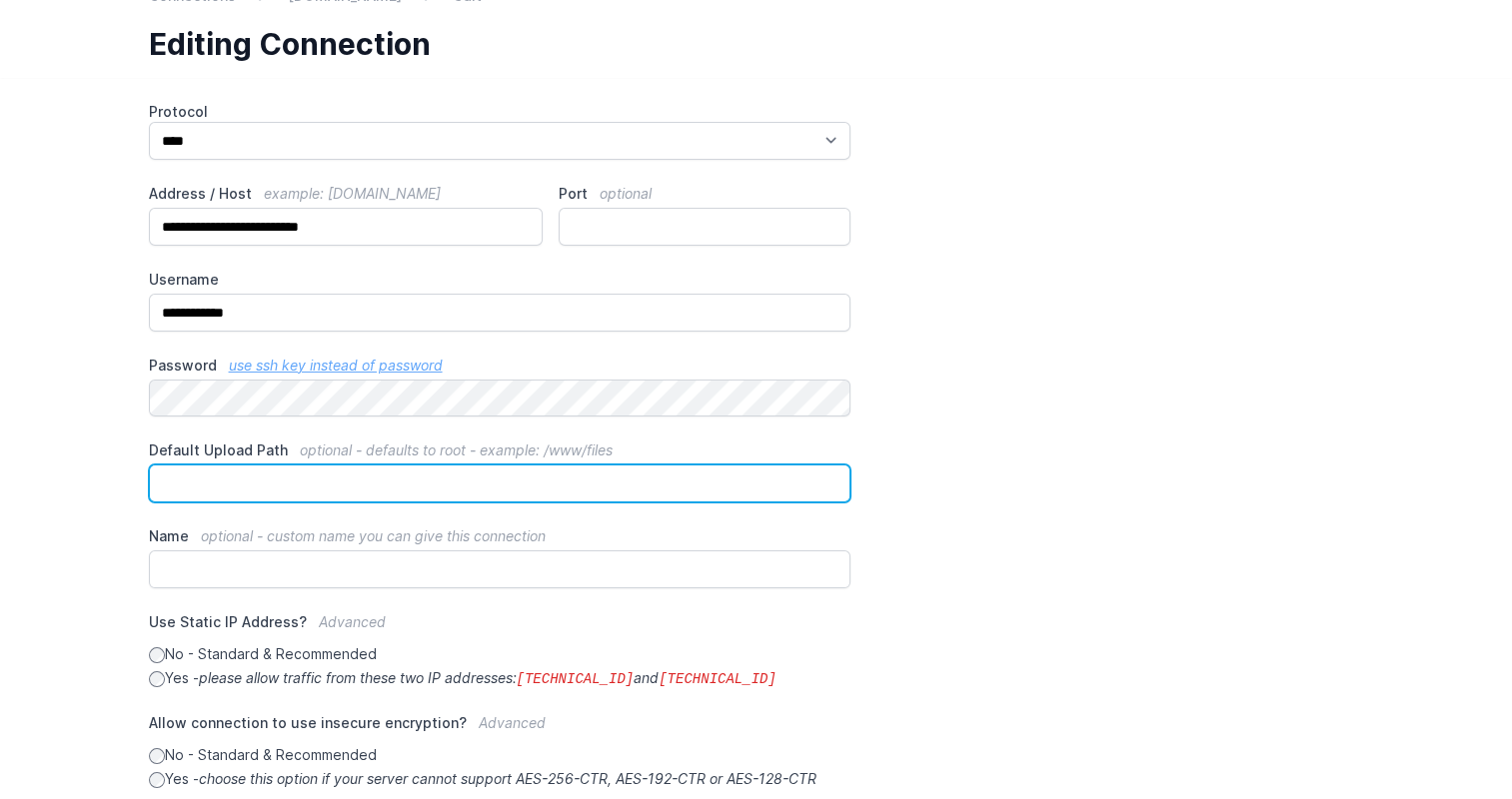 click on "Default Upload Path  optional - defaults to root - example: /www/files" at bounding box center [500, 483] 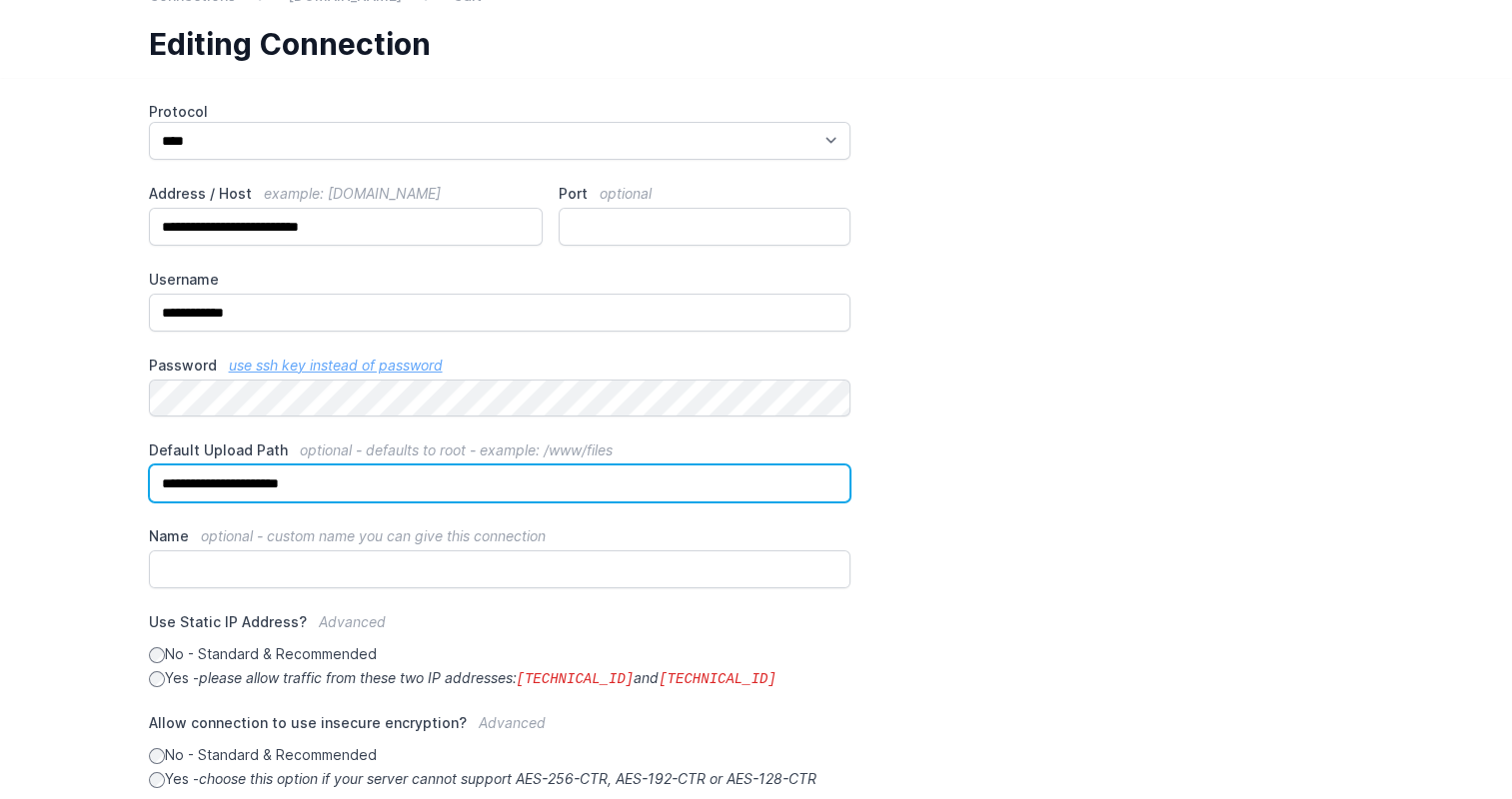 type on "**********" 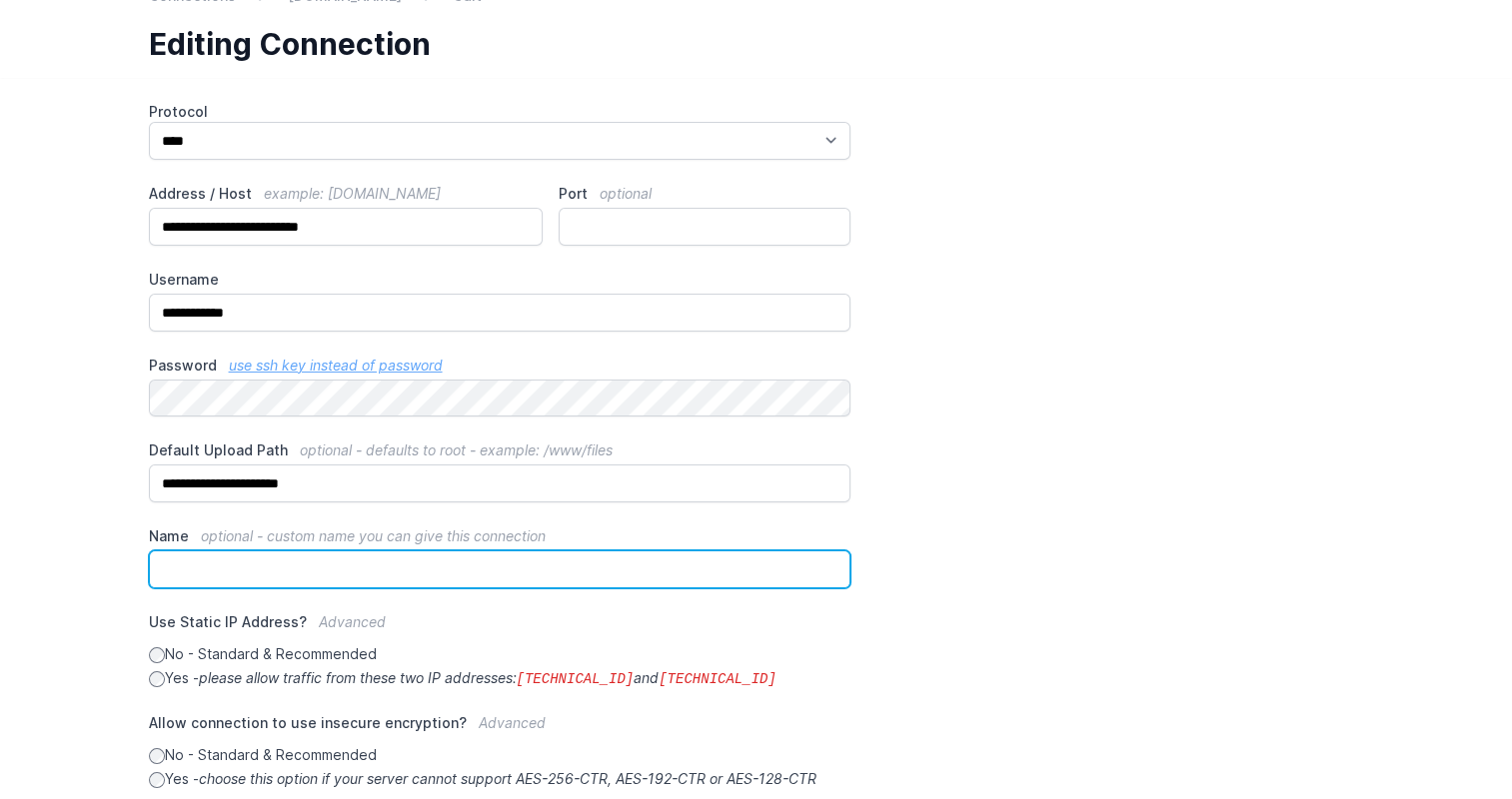 click on "Name  optional - custom name you can give this connection" at bounding box center [500, 569] 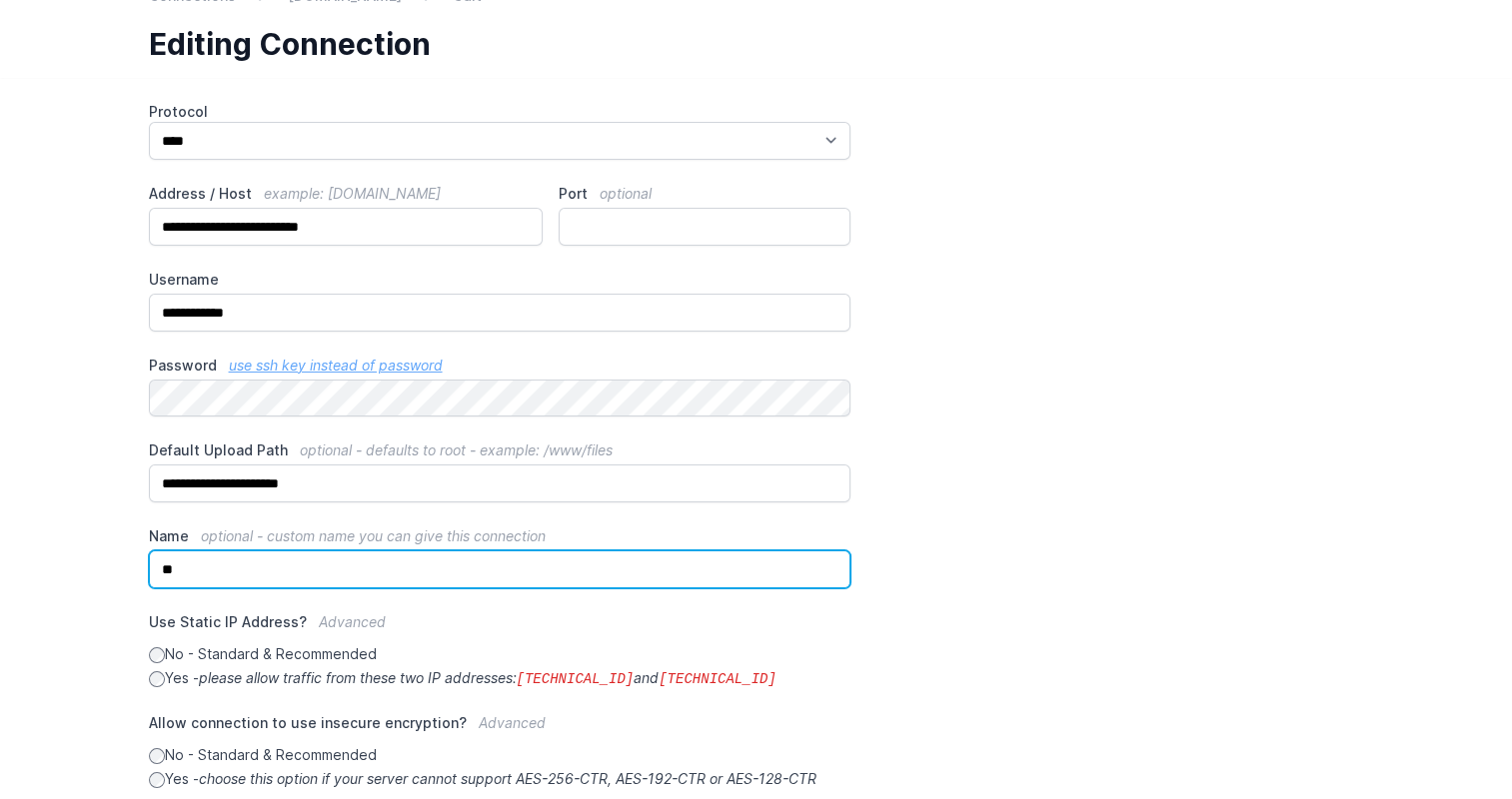 type on "*" 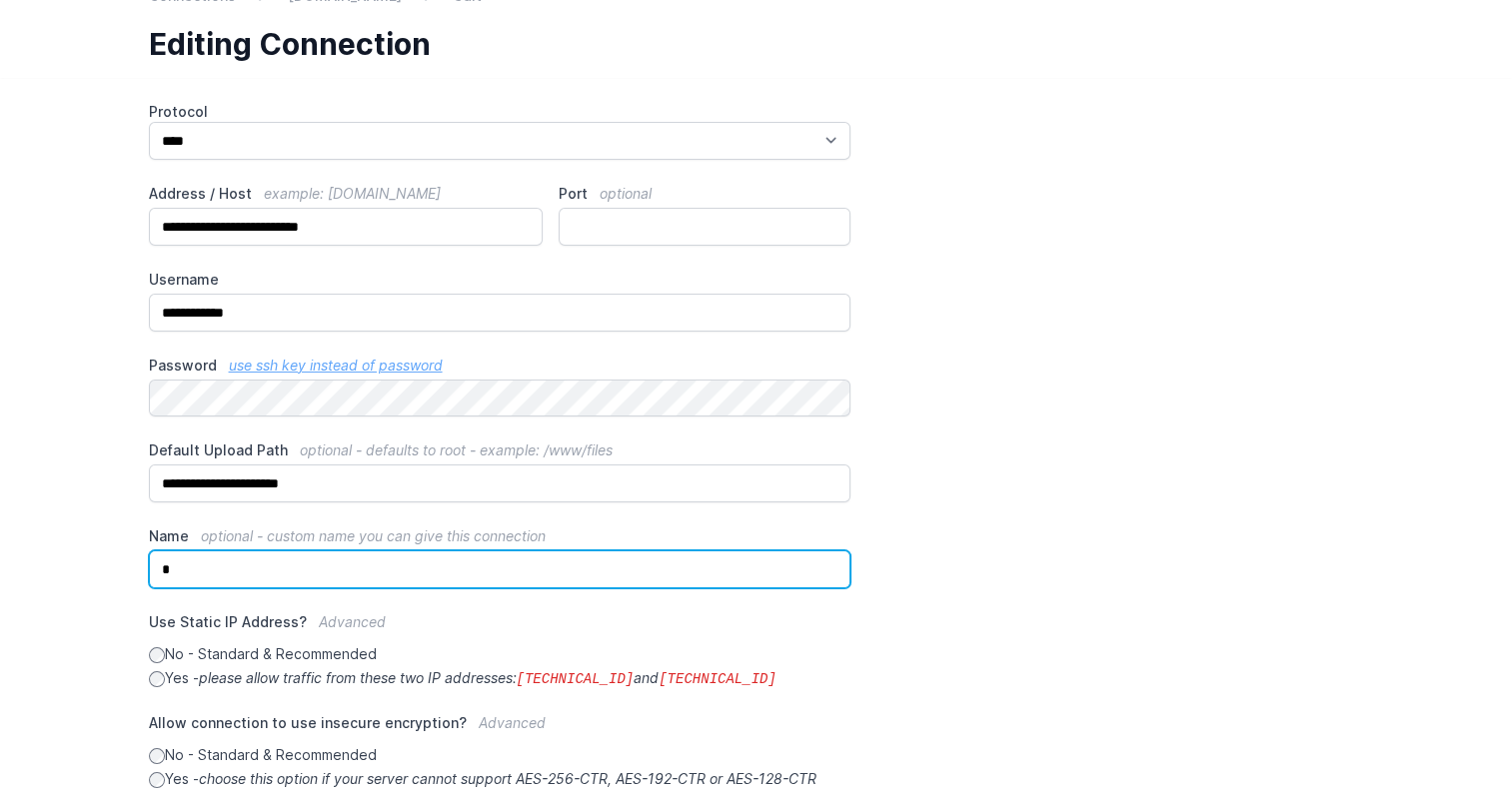 type 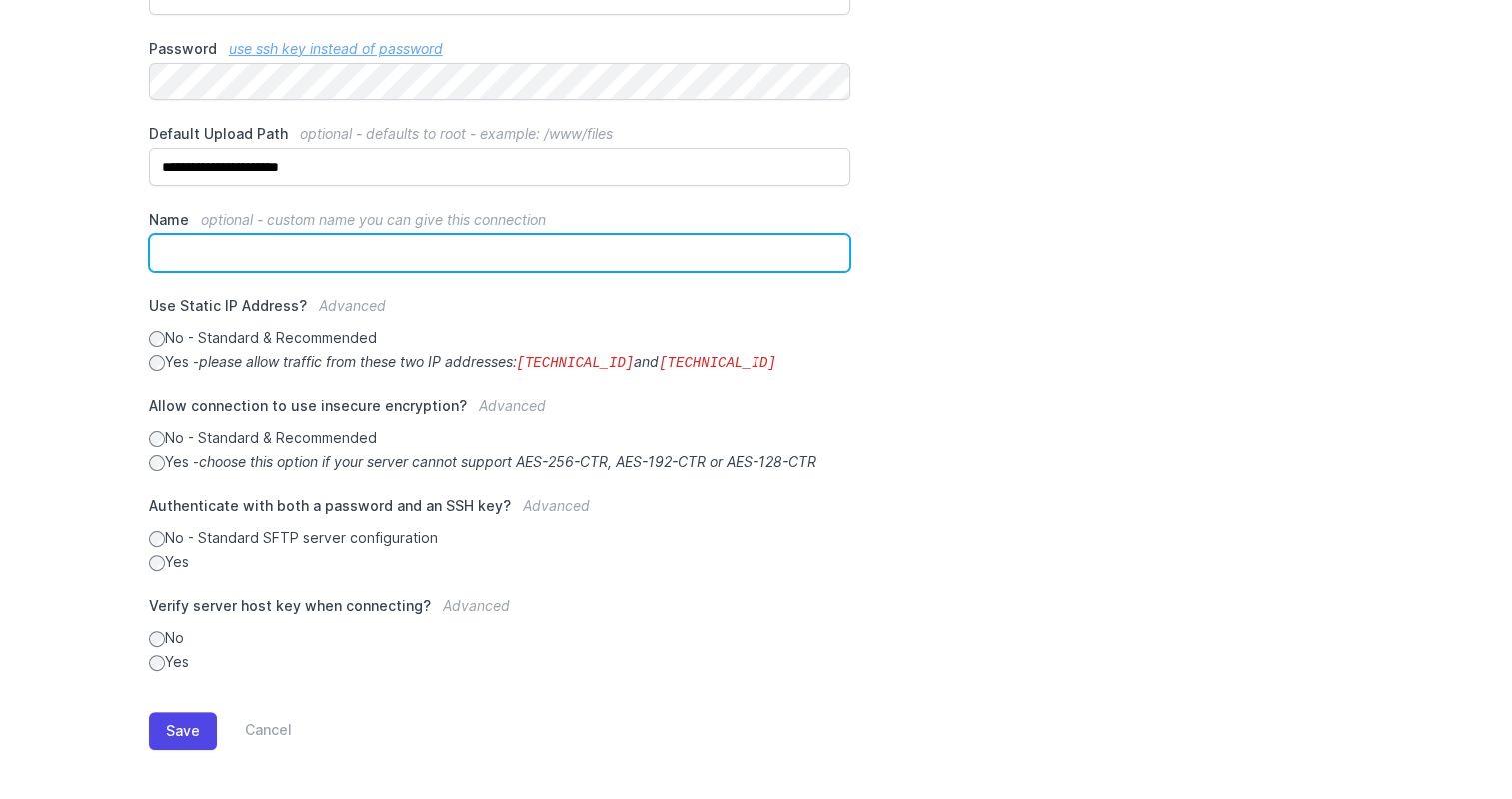 scroll, scrollTop: 415, scrollLeft: 0, axis: vertical 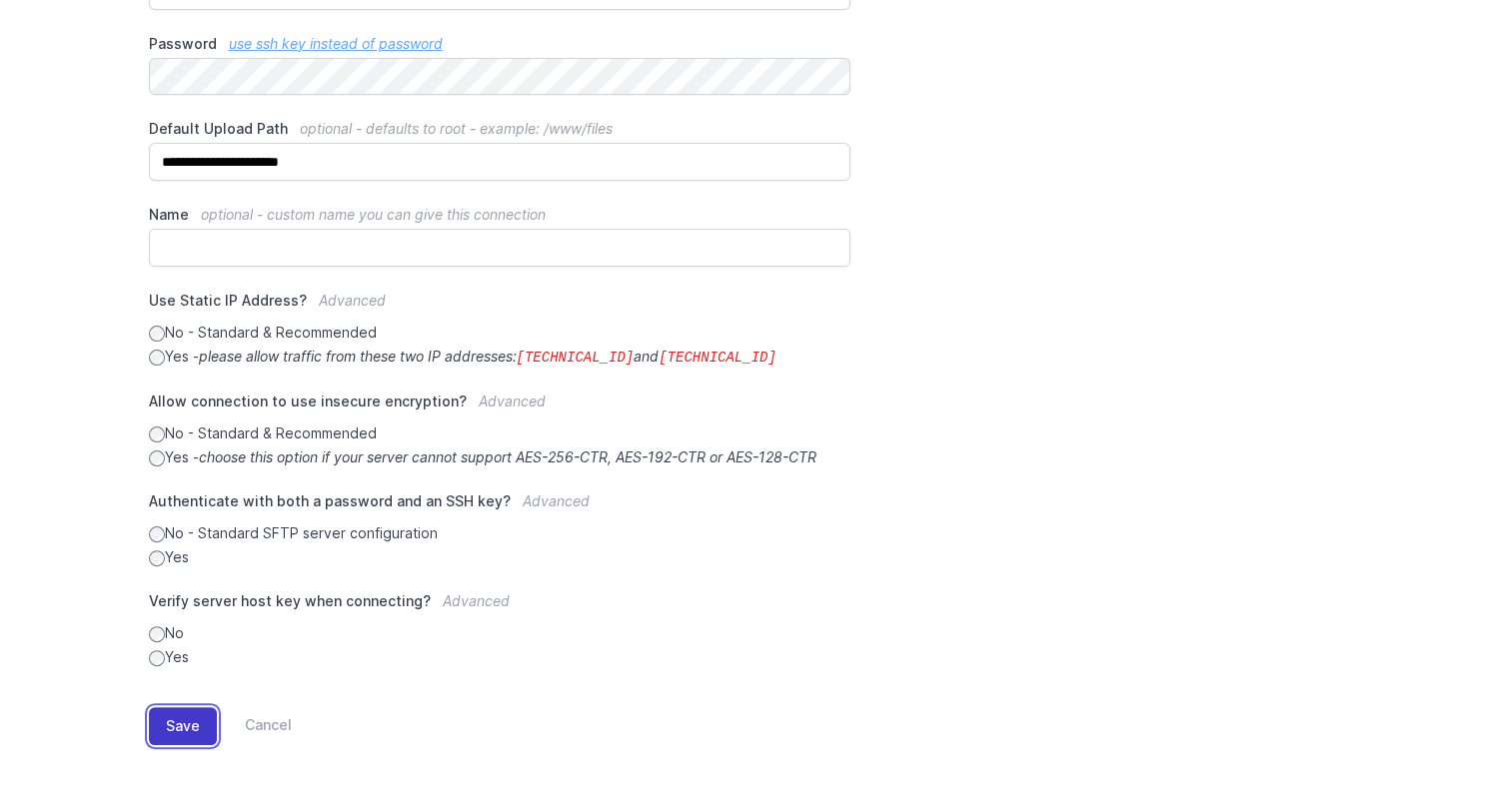 click on "Save" at bounding box center (183, 726) 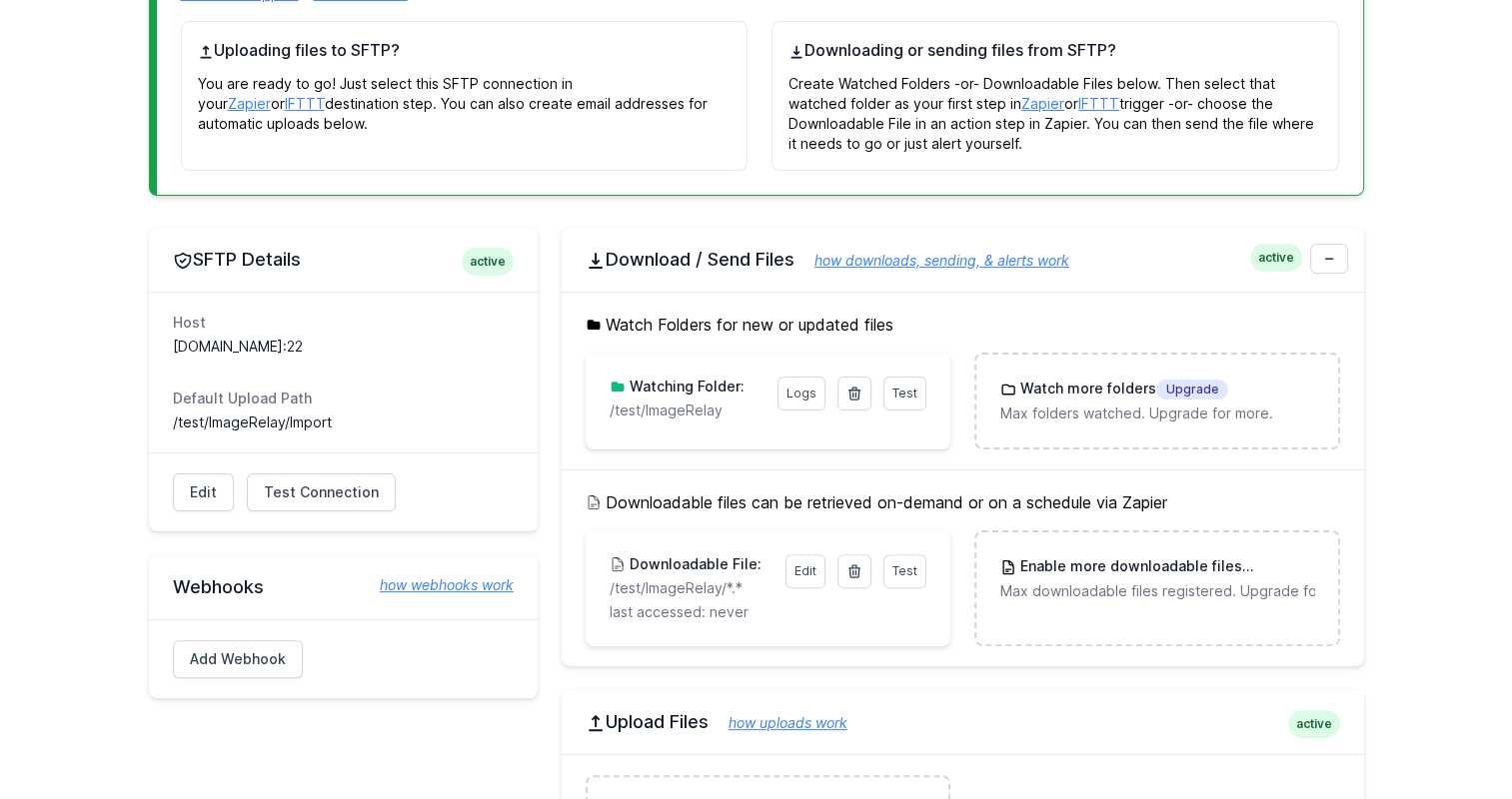 scroll, scrollTop: 499, scrollLeft: 0, axis: vertical 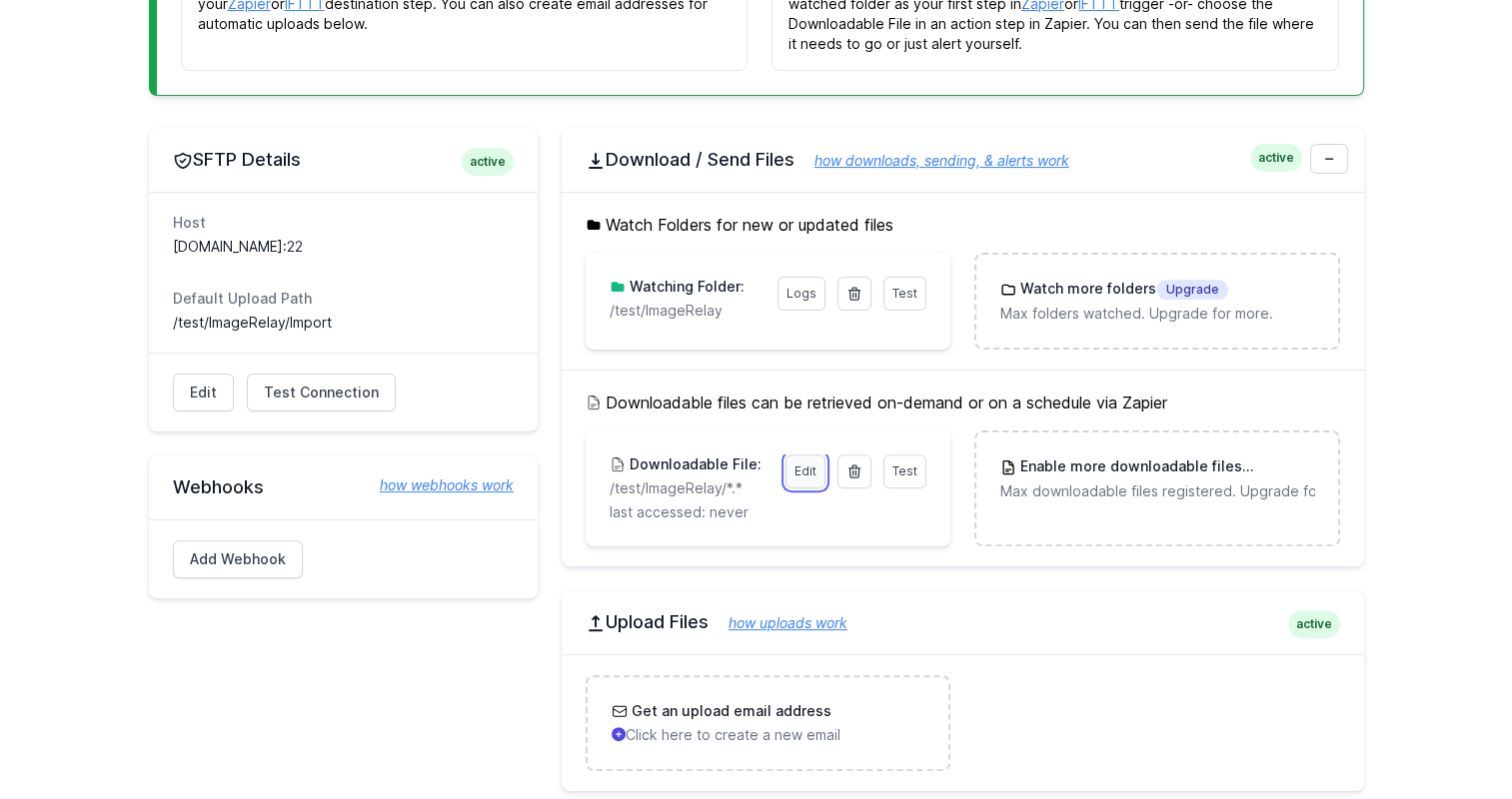 click on "Edit" at bounding box center [805, 471] 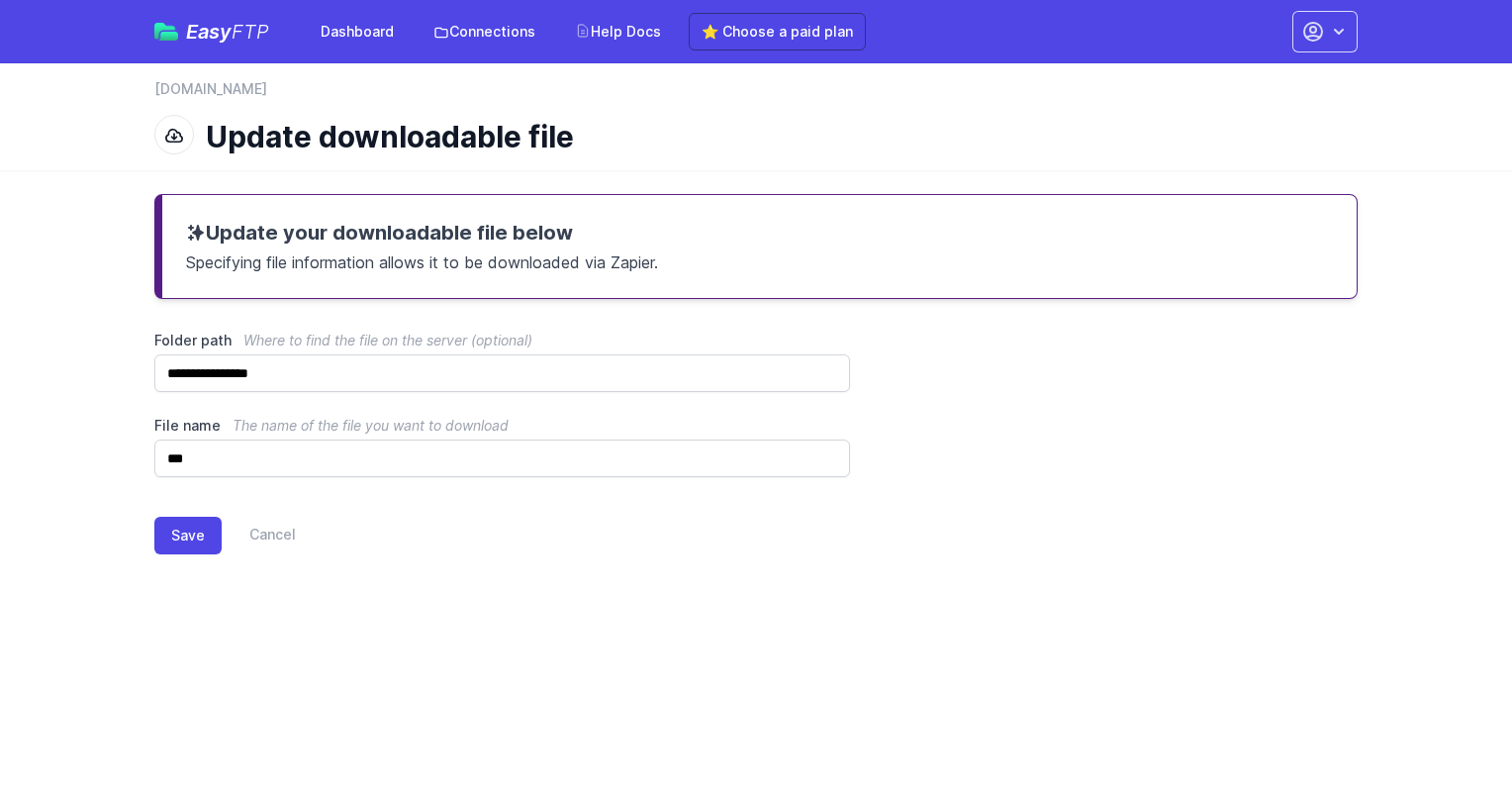 scroll, scrollTop: 0, scrollLeft: 0, axis: both 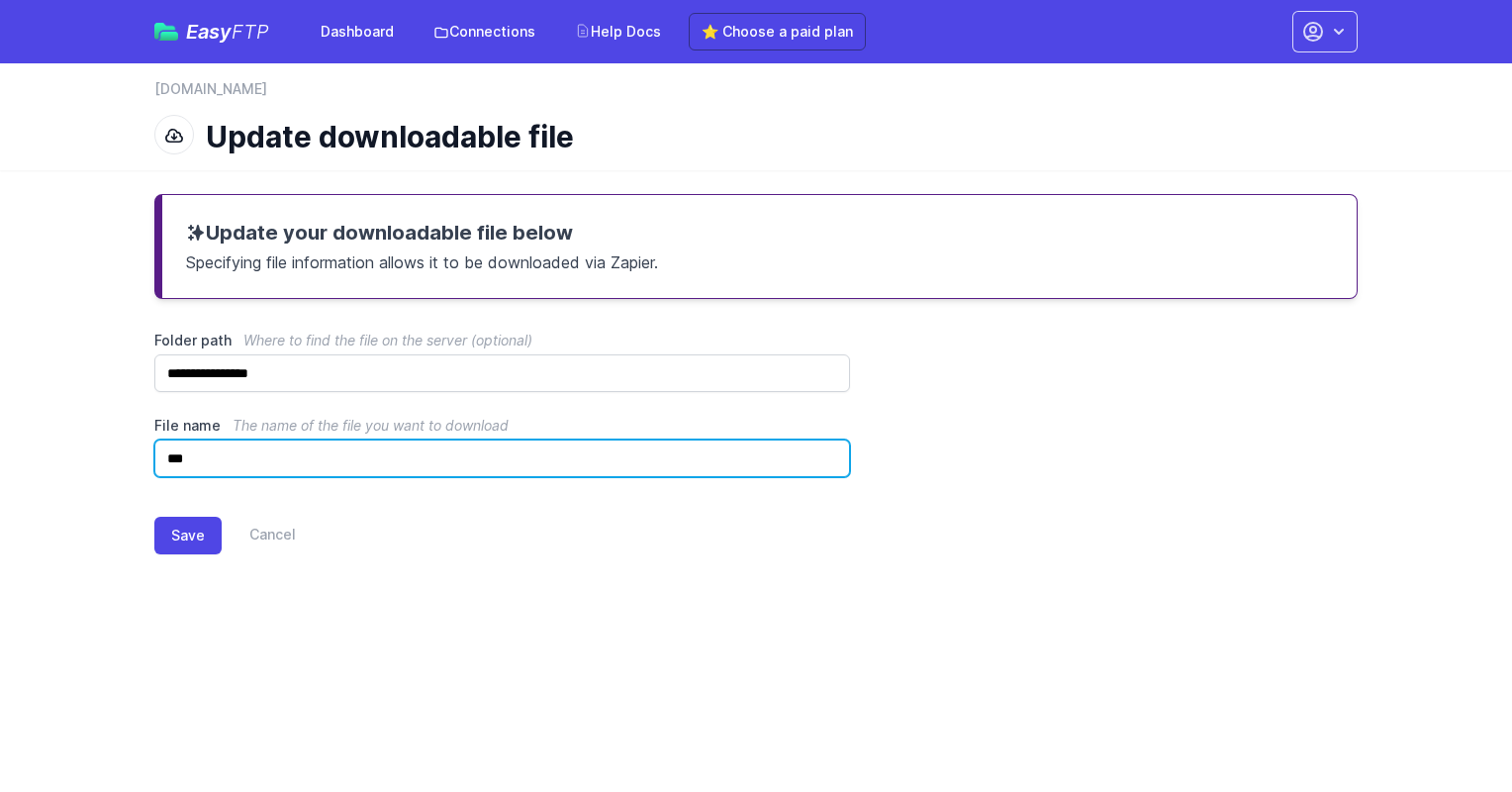 click on "***" at bounding box center (502, 458) 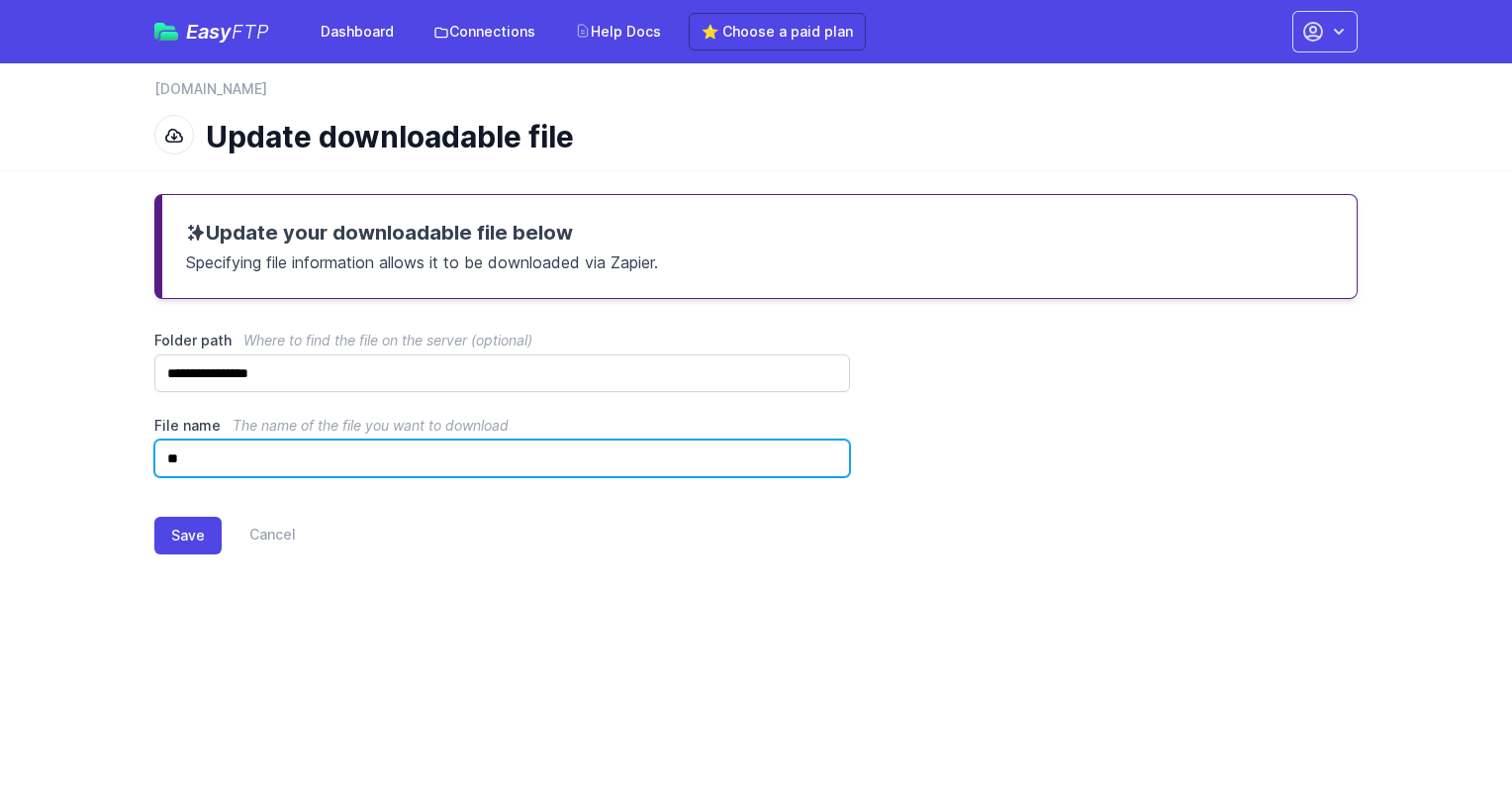 type on "*" 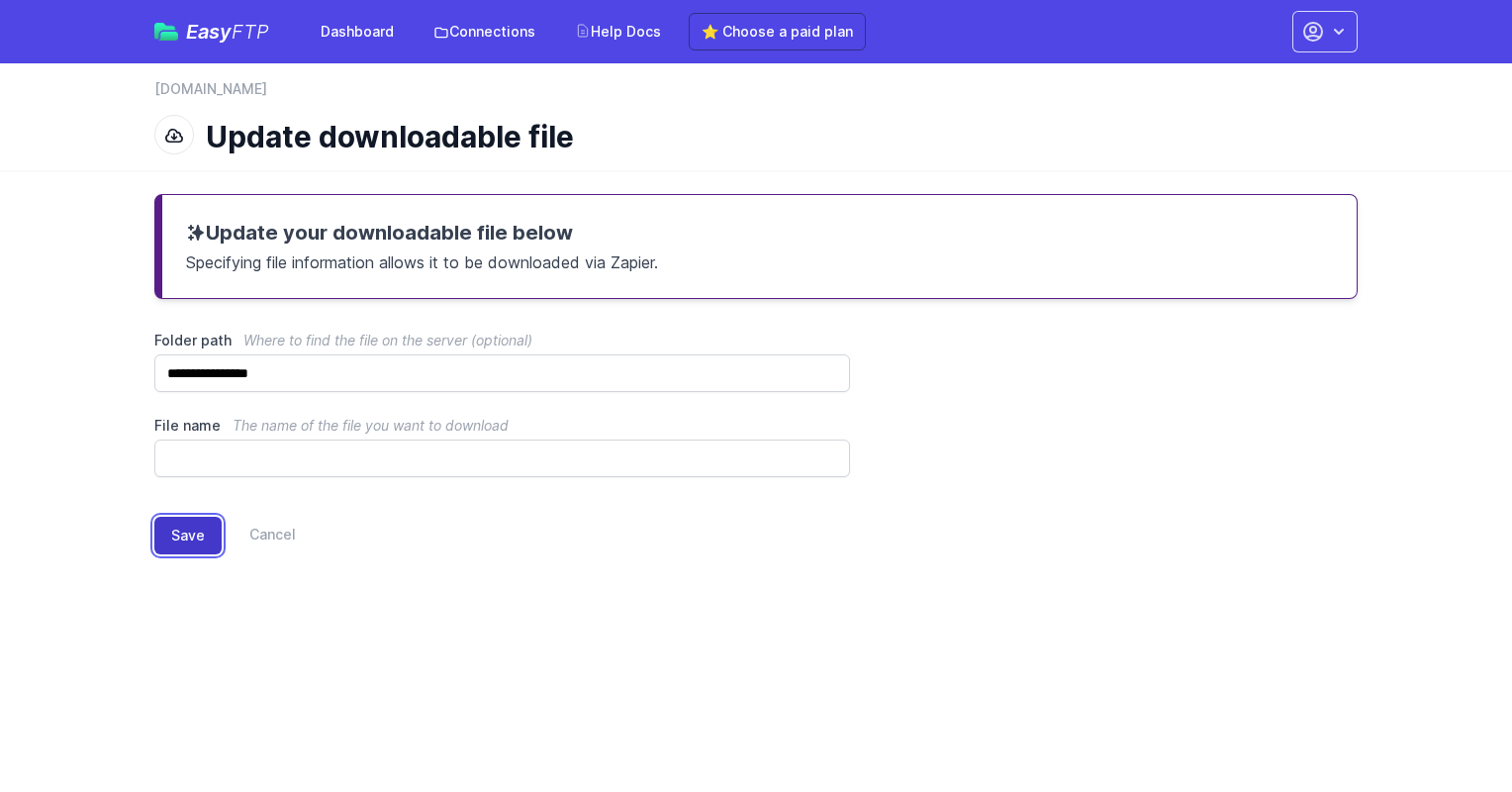 click on "Save" at bounding box center [188, 536] 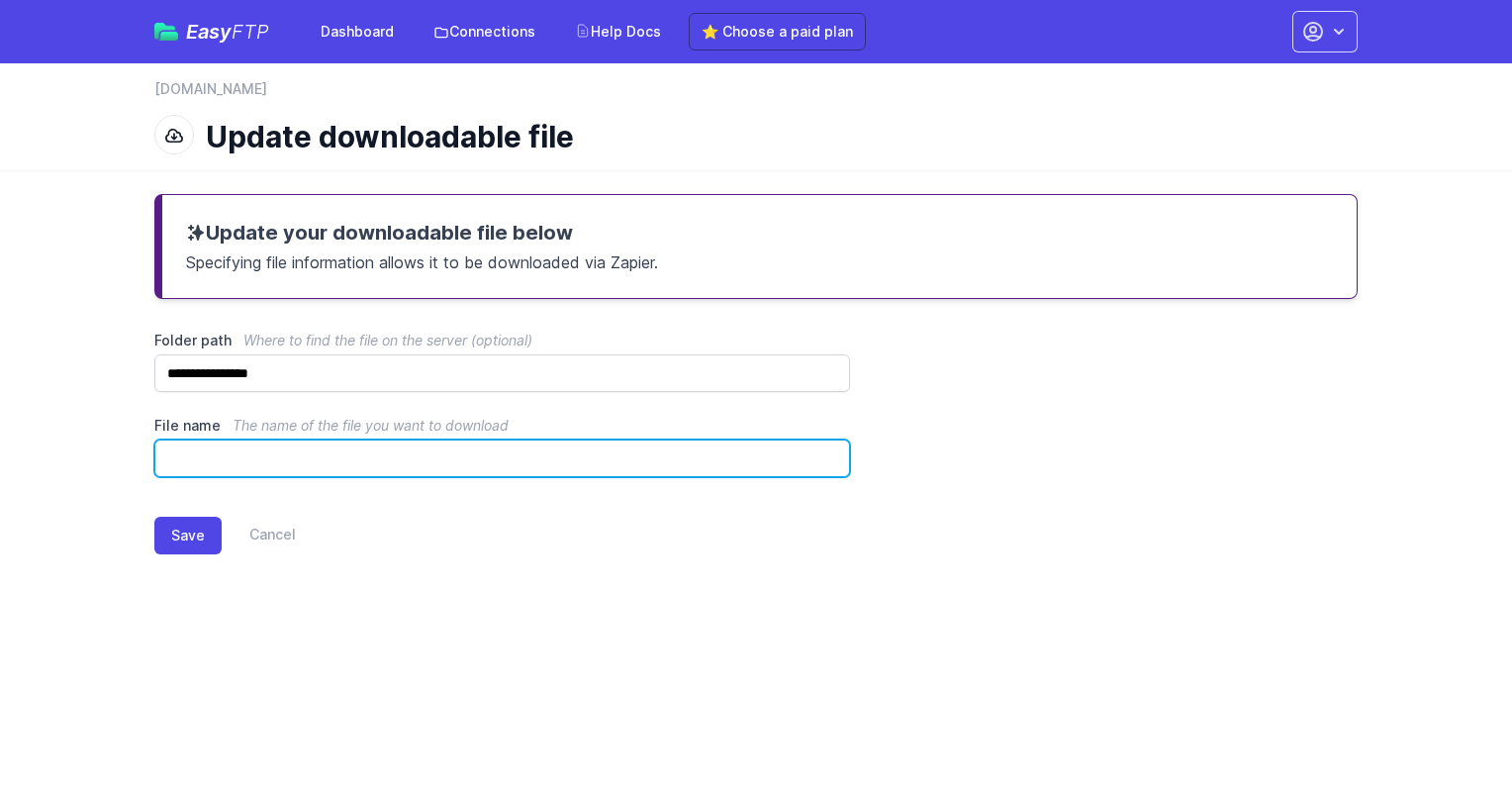 click on "File name  The name of the file you want to download" at bounding box center (502, 458) 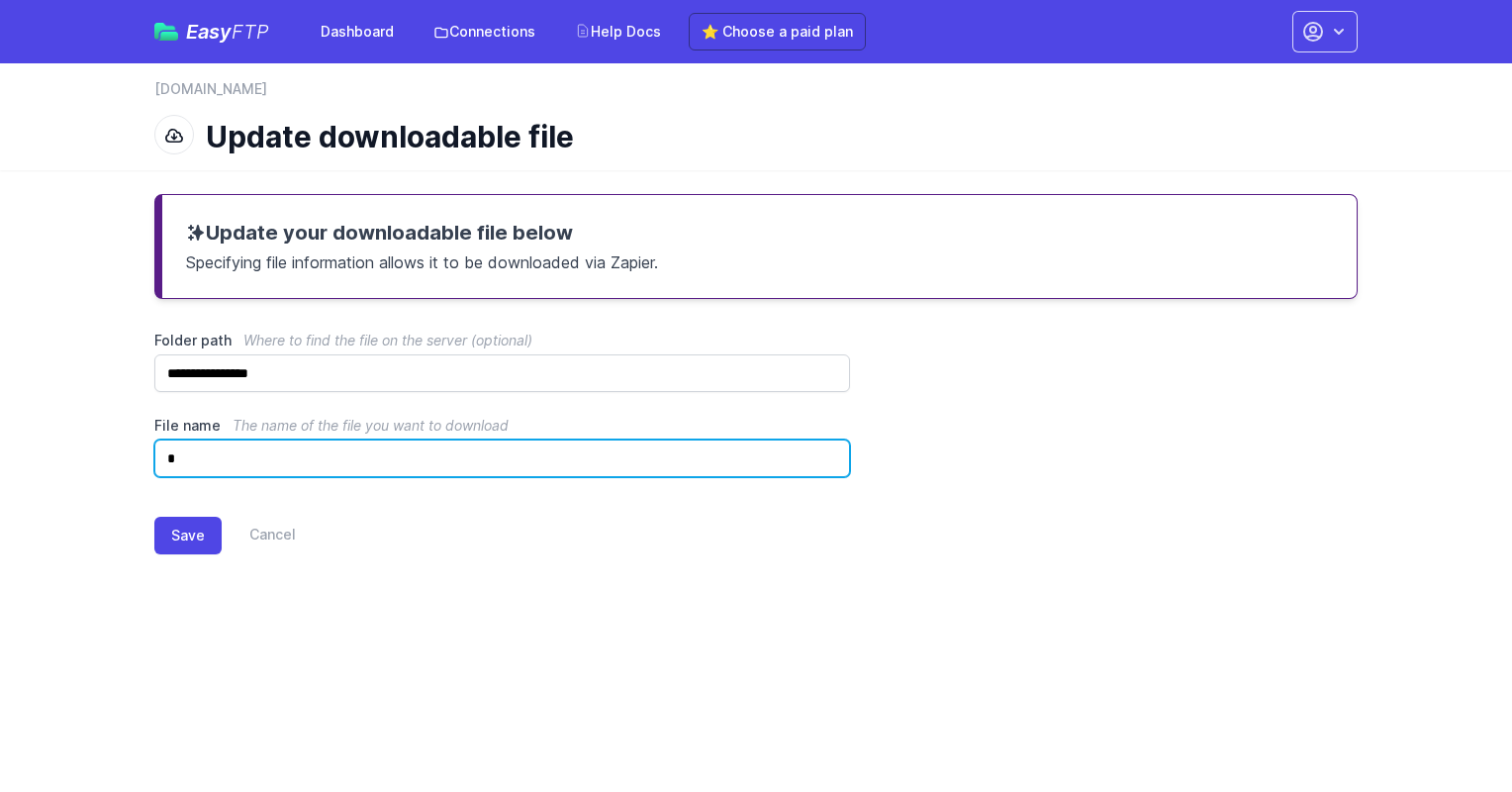 type on "*" 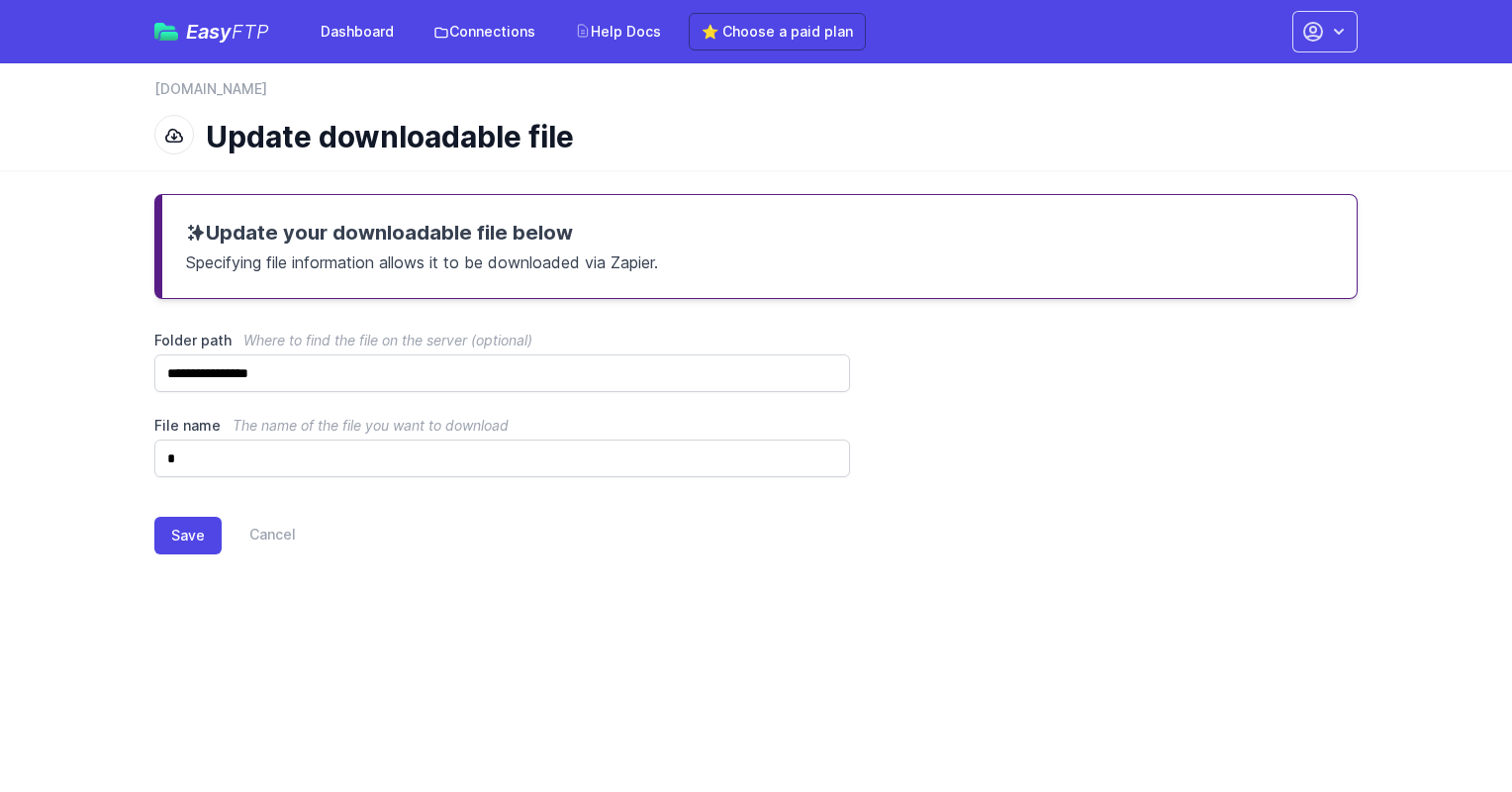 click on "Easy FTP
Dashboard
Connections
Help Docs
⭐ Choose a paid plan
Account Settings
Your Profile
Contact EasyFTP
Set up Zapier
Sign out
Open main menu" at bounding box center (756, 305) 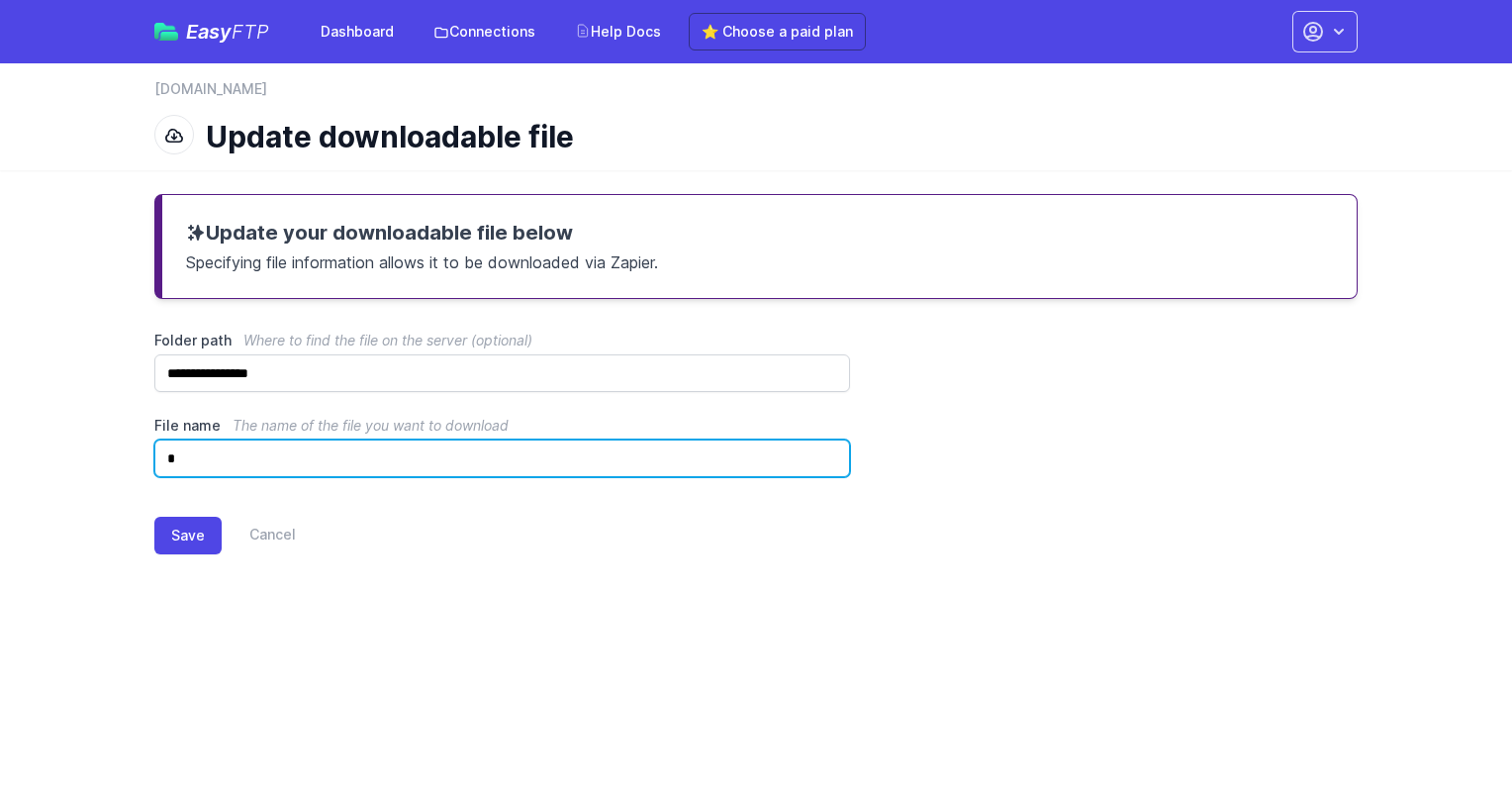 click on "*" at bounding box center [502, 458] 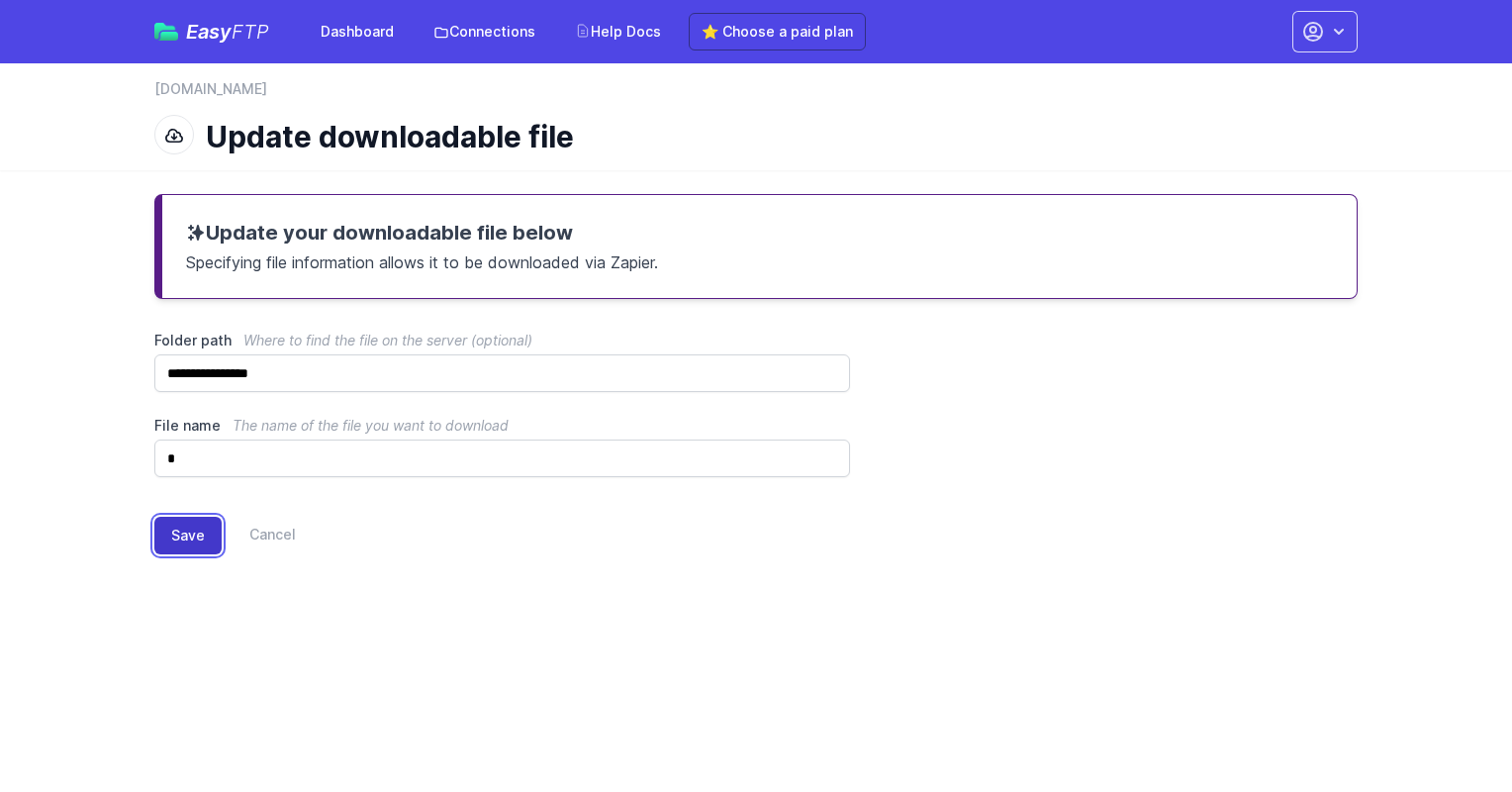 click on "Save" at bounding box center [188, 536] 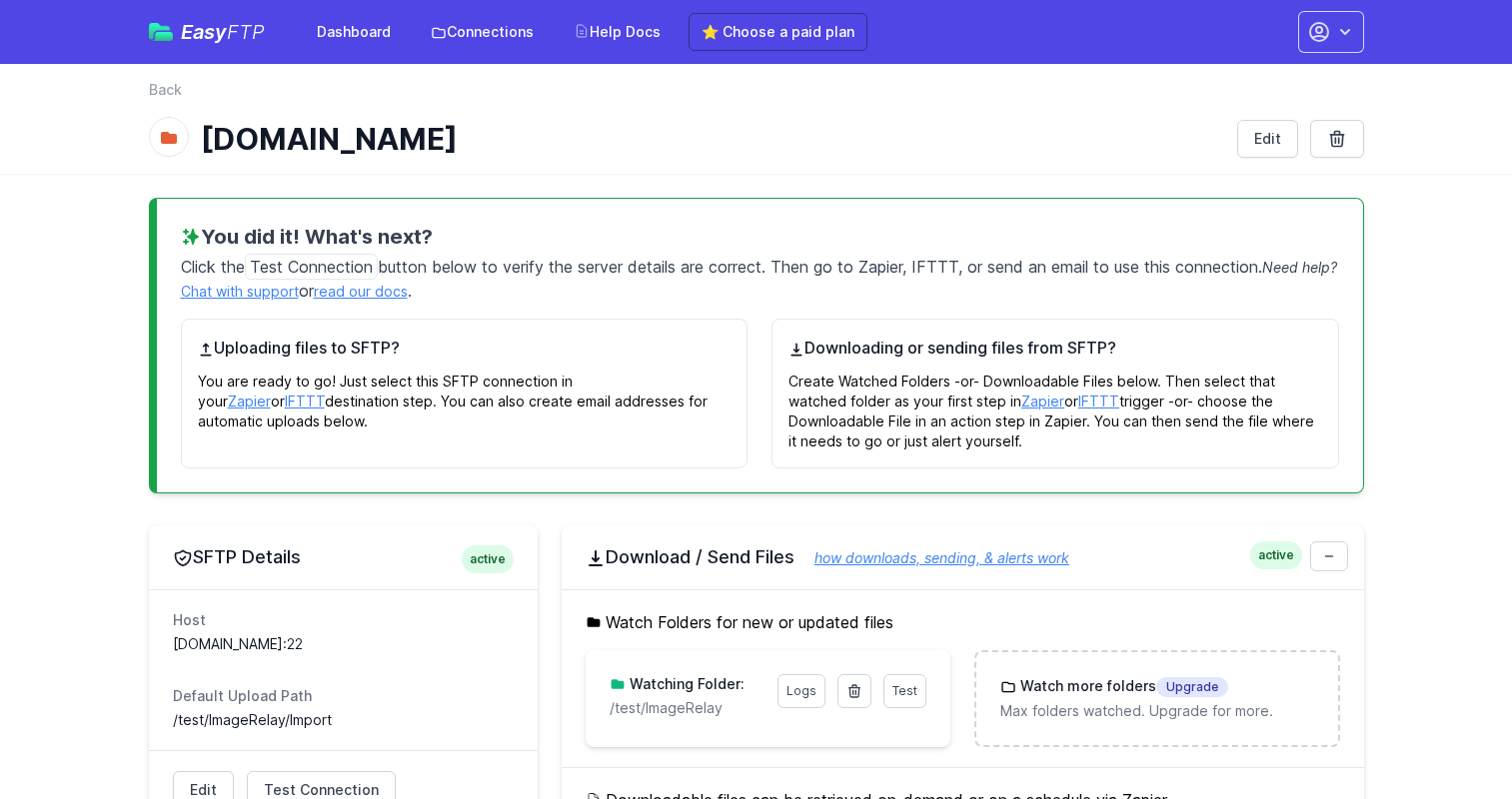 scroll, scrollTop: 0, scrollLeft: 0, axis: both 